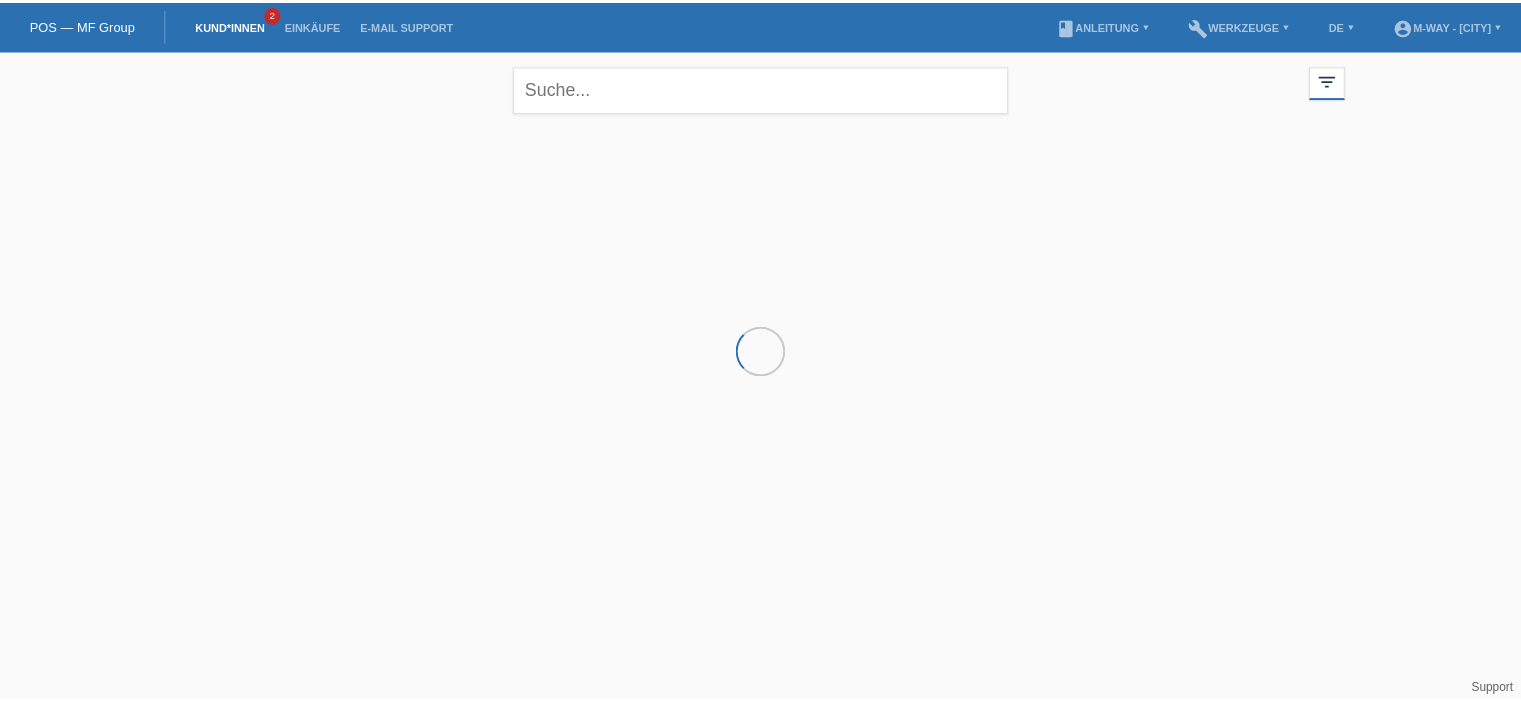 scroll, scrollTop: 0, scrollLeft: 0, axis: both 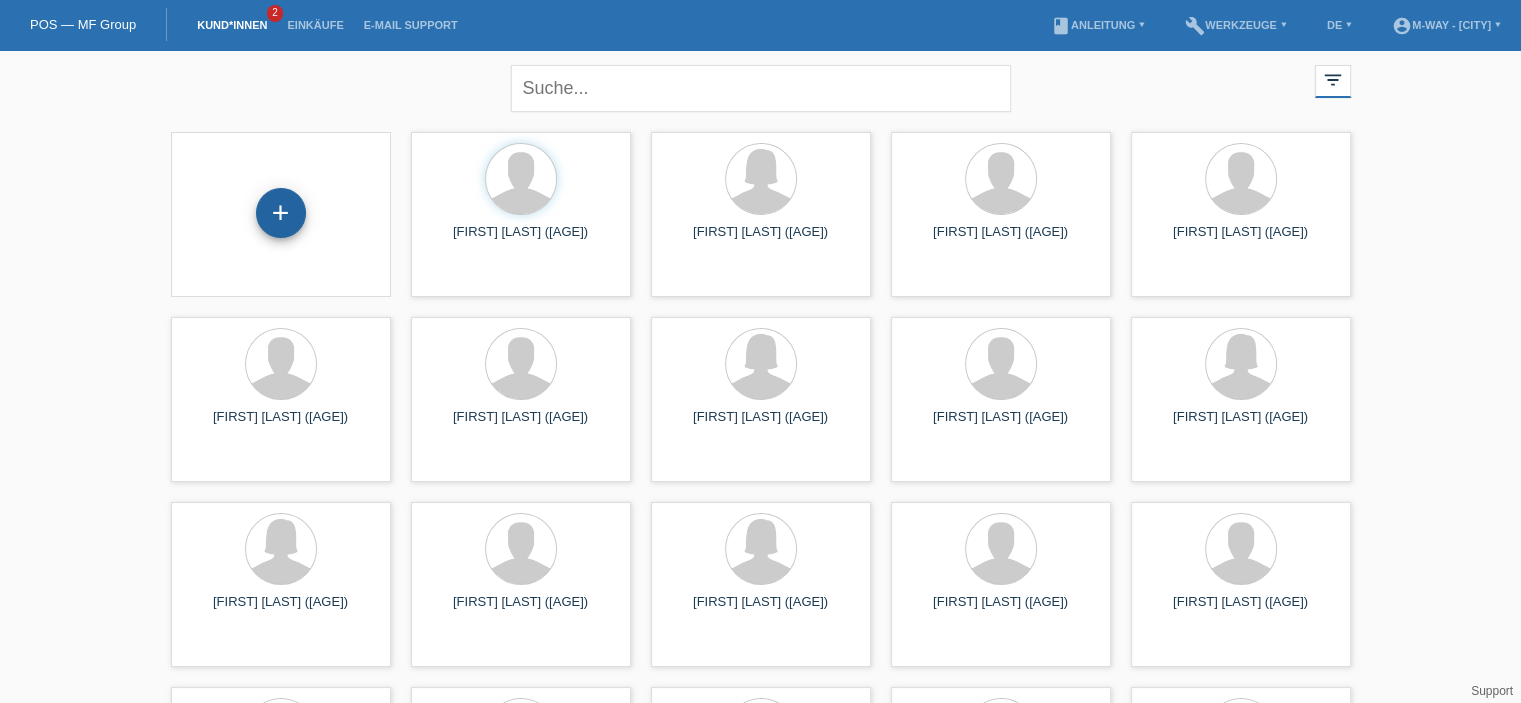 click on "+" at bounding box center [281, 213] 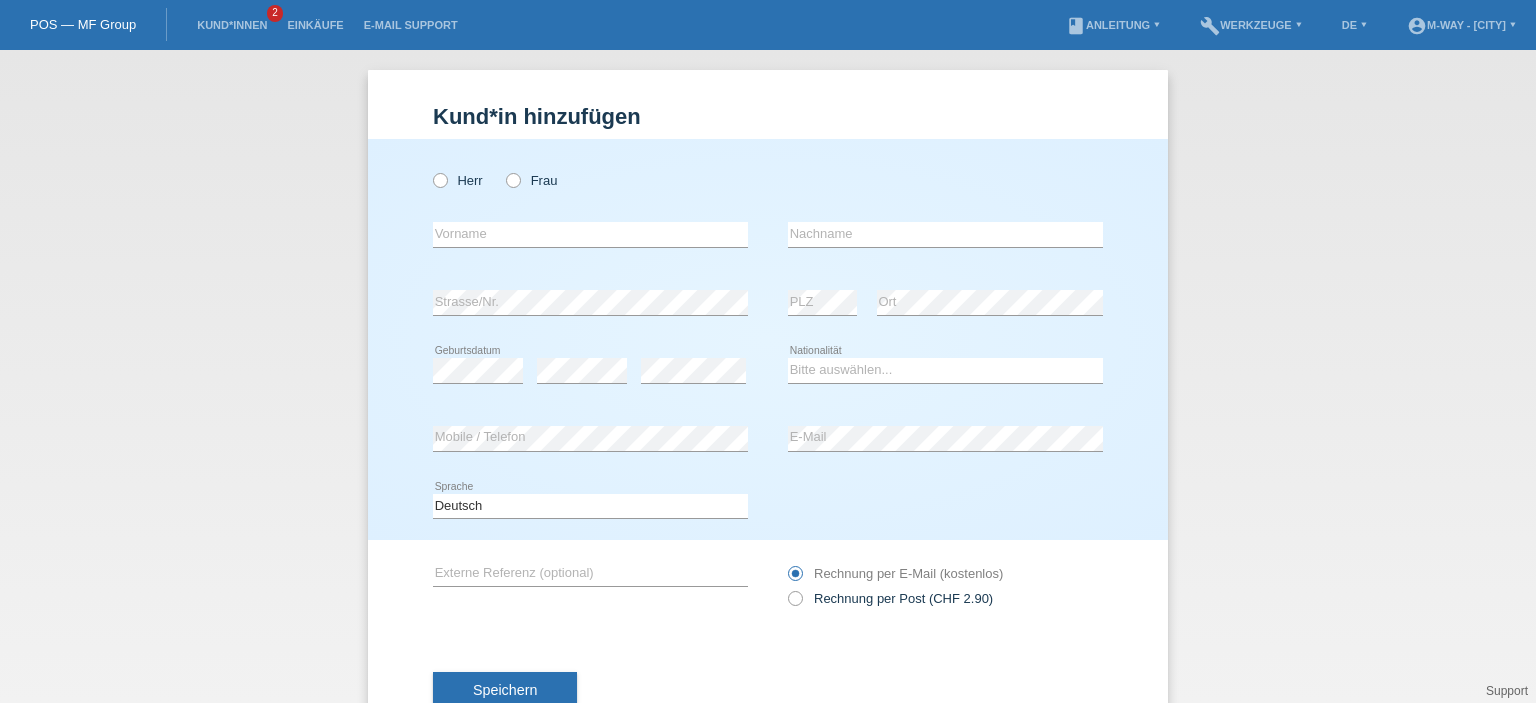 scroll, scrollTop: 0, scrollLeft: 0, axis: both 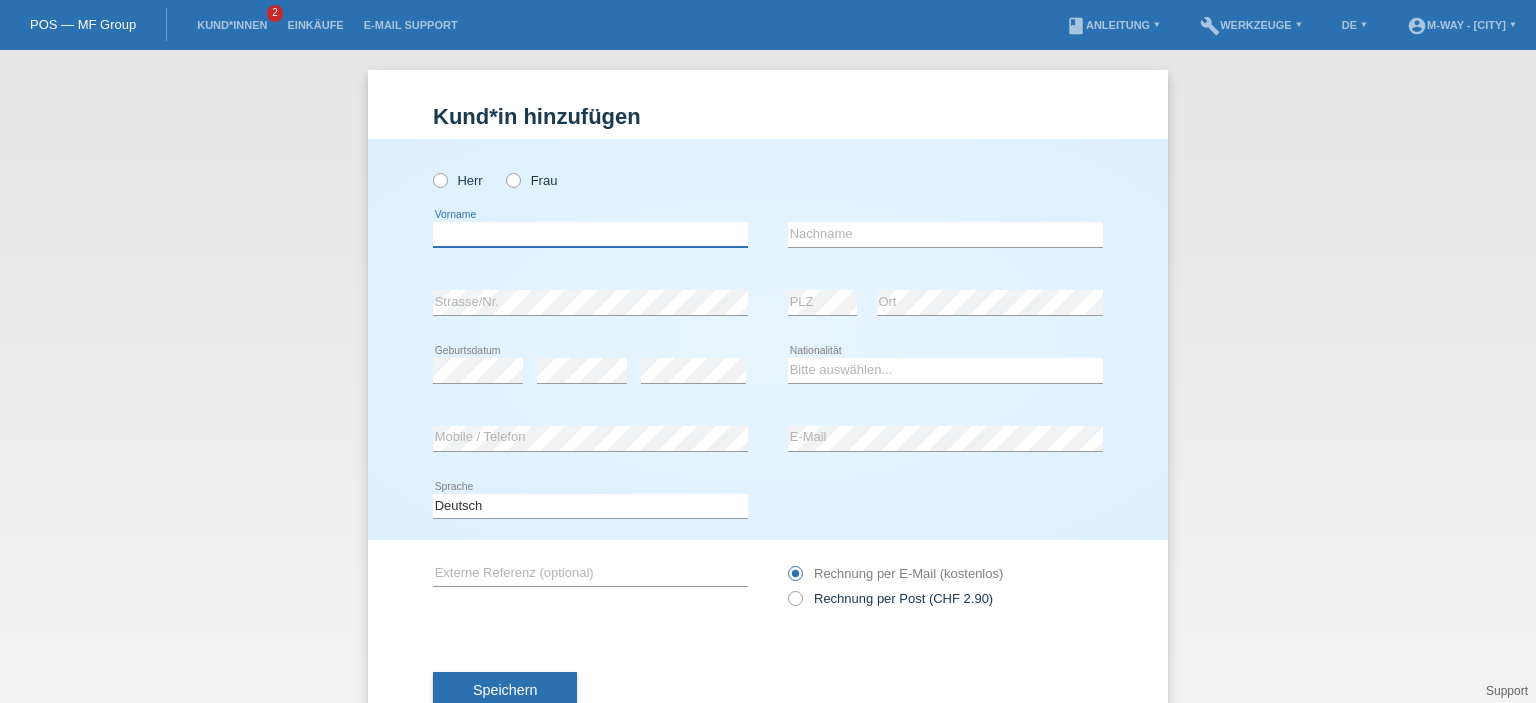 click at bounding box center (590, 234) 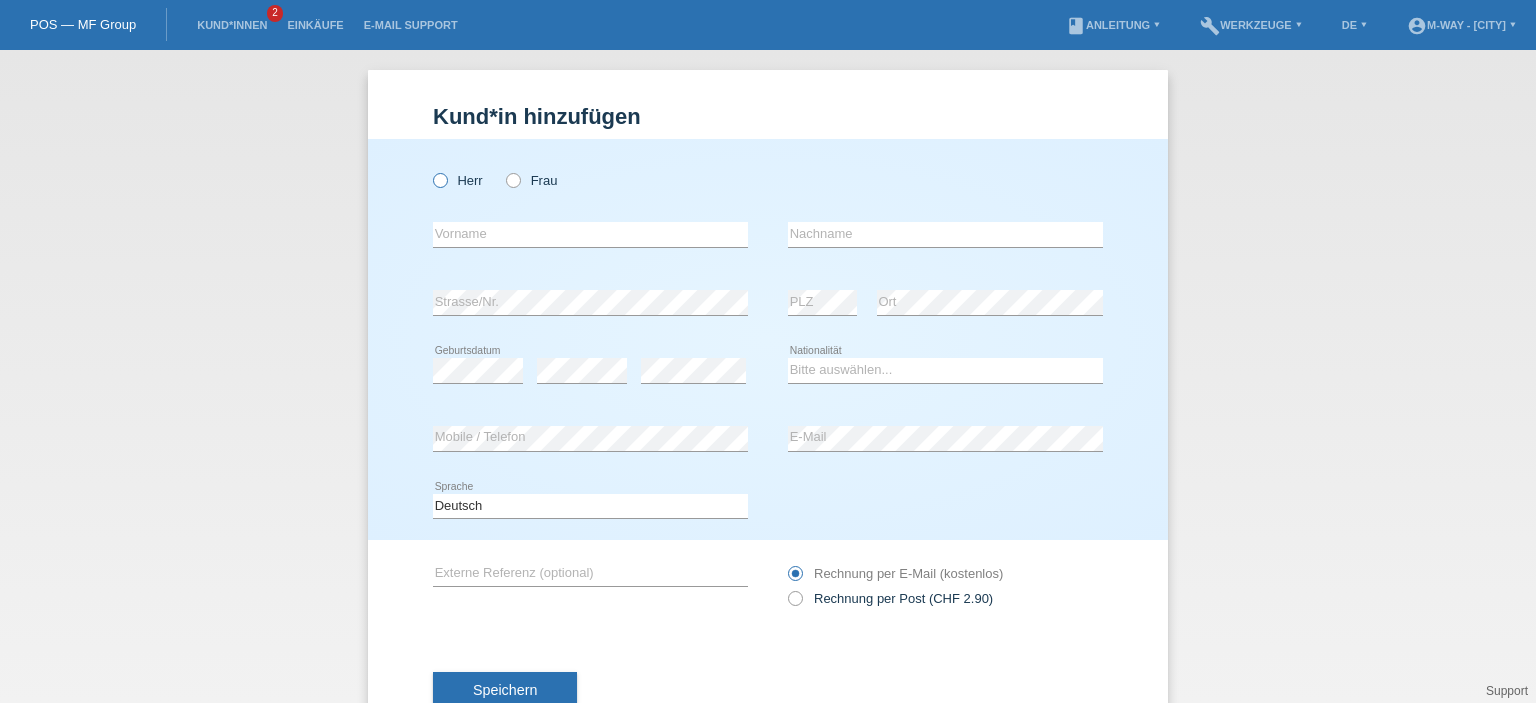 click at bounding box center [430, 170] 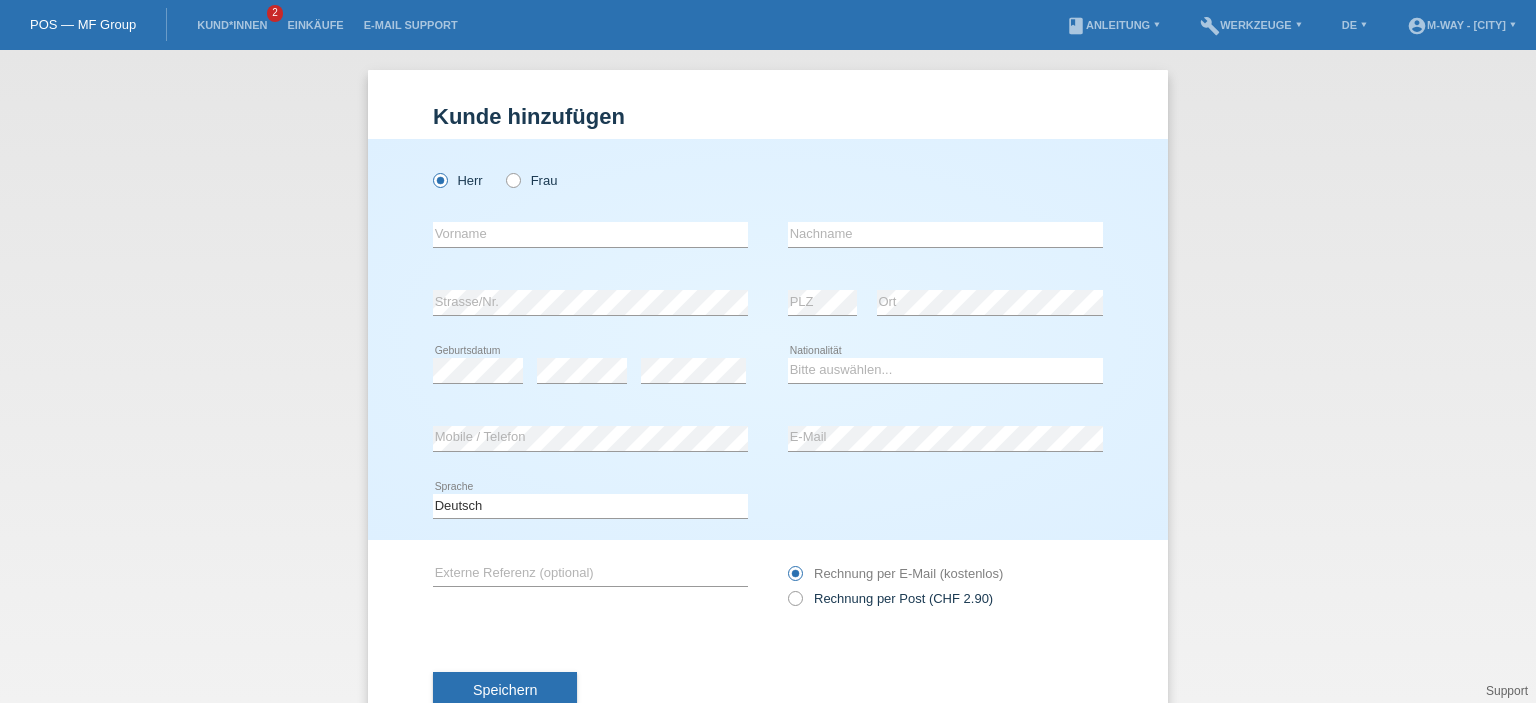 click on "error
Vorname" at bounding box center (590, 235) 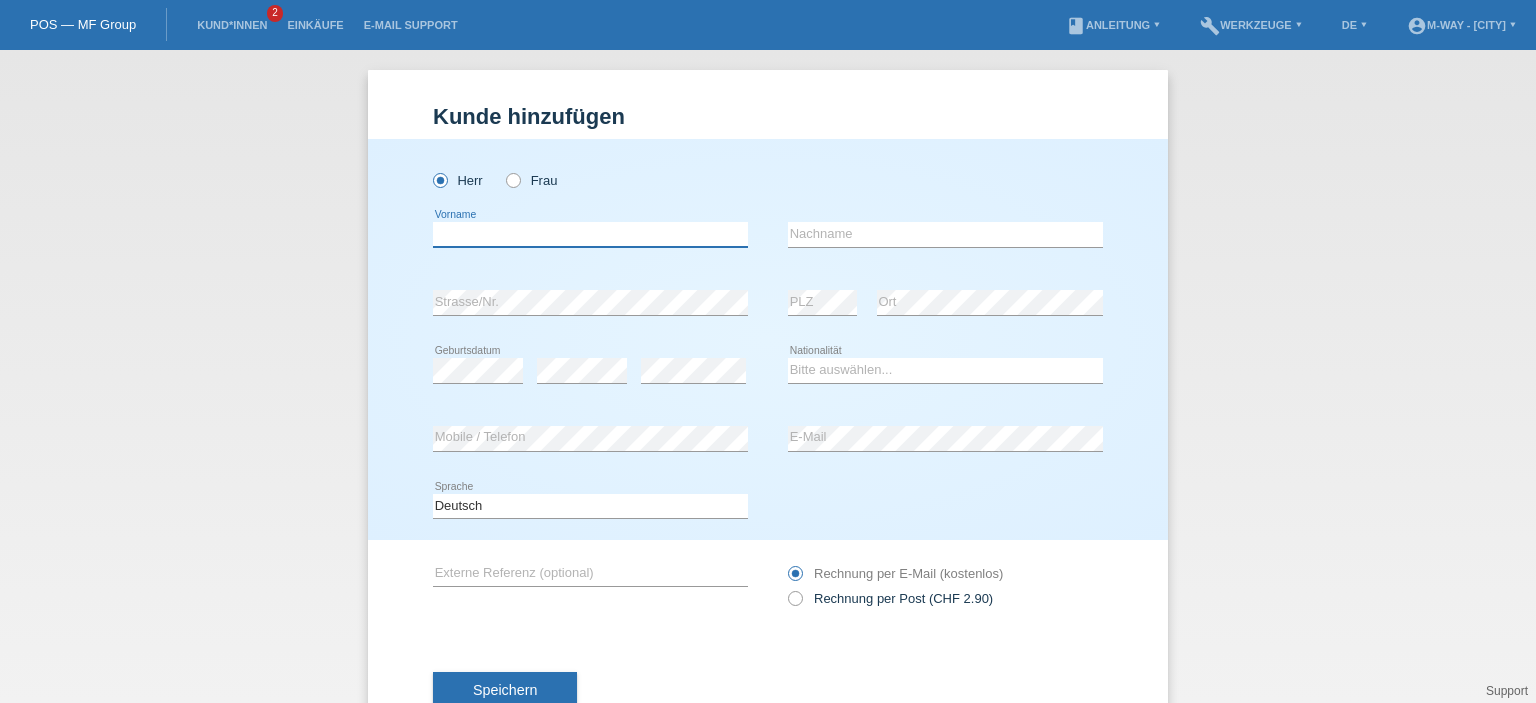 paste on "https://ch.ortlieb.com/" 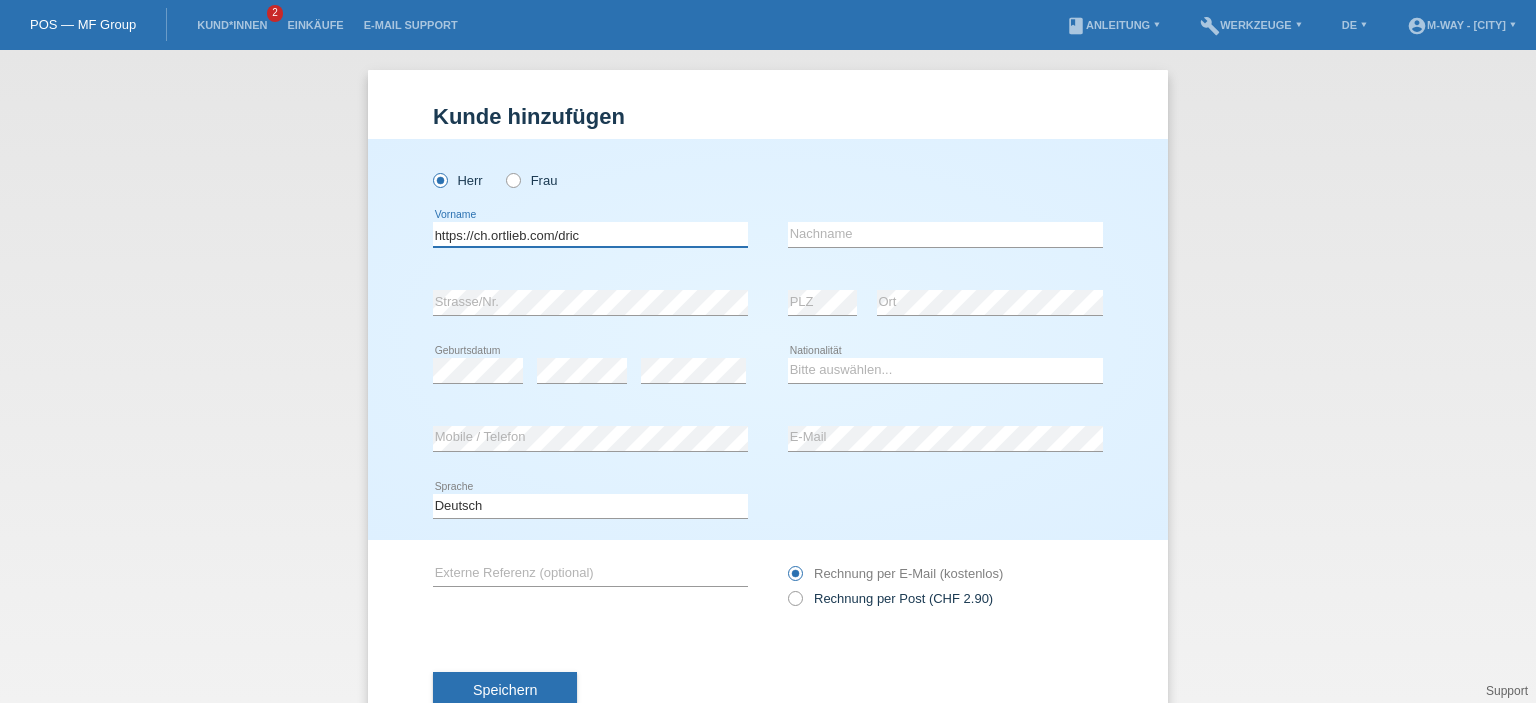 click on "https://ch.ortlieb.com/dric" at bounding box center [590, 234] 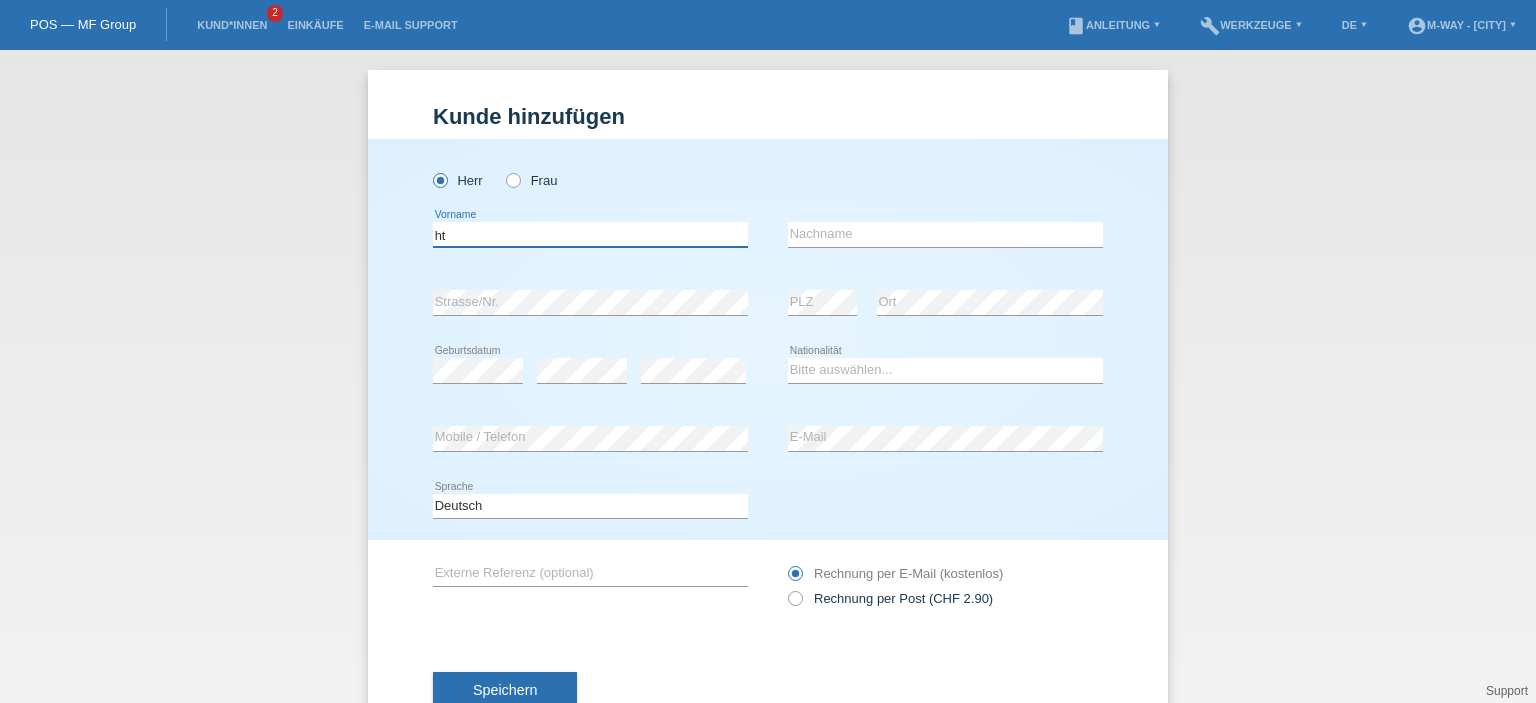 type on "h" 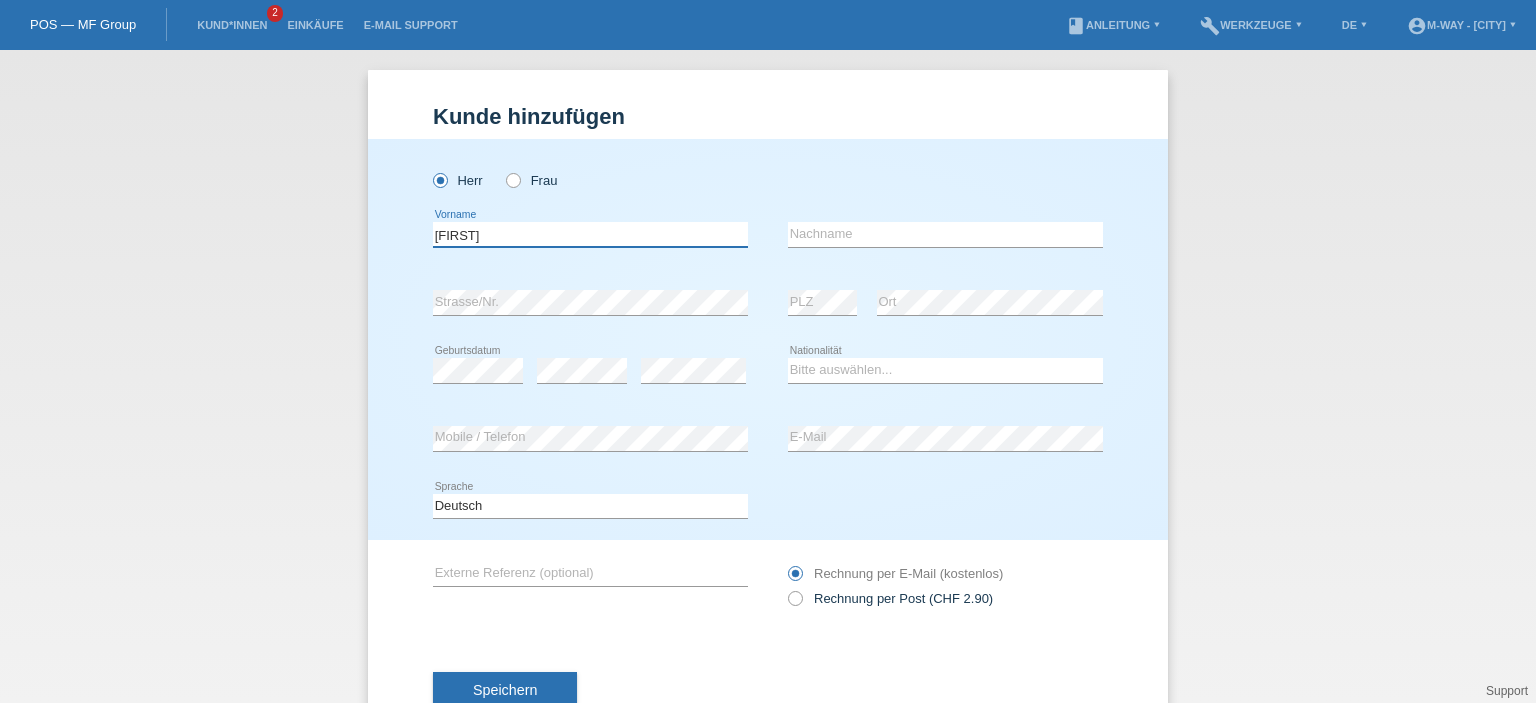 type on "[NAME]" 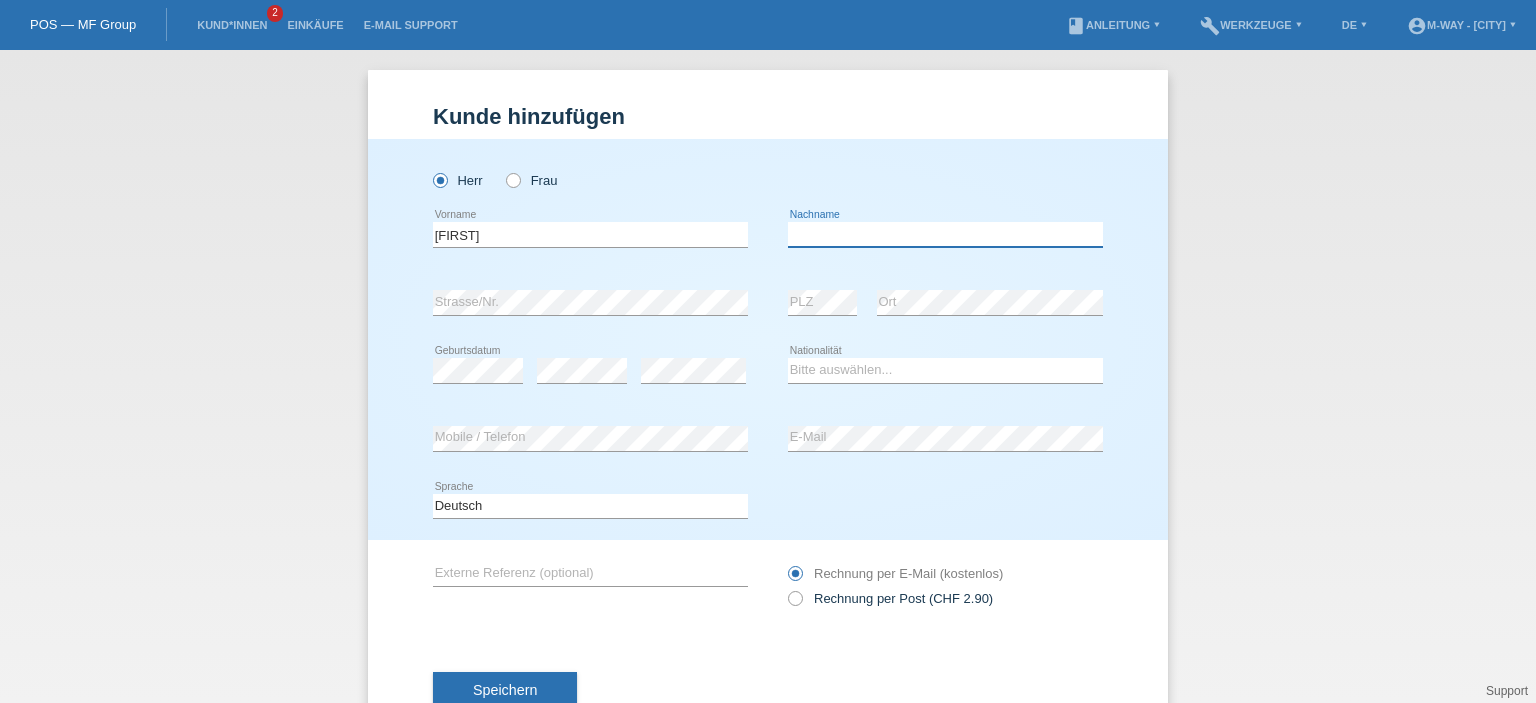 click at bounding box center (945, 234) 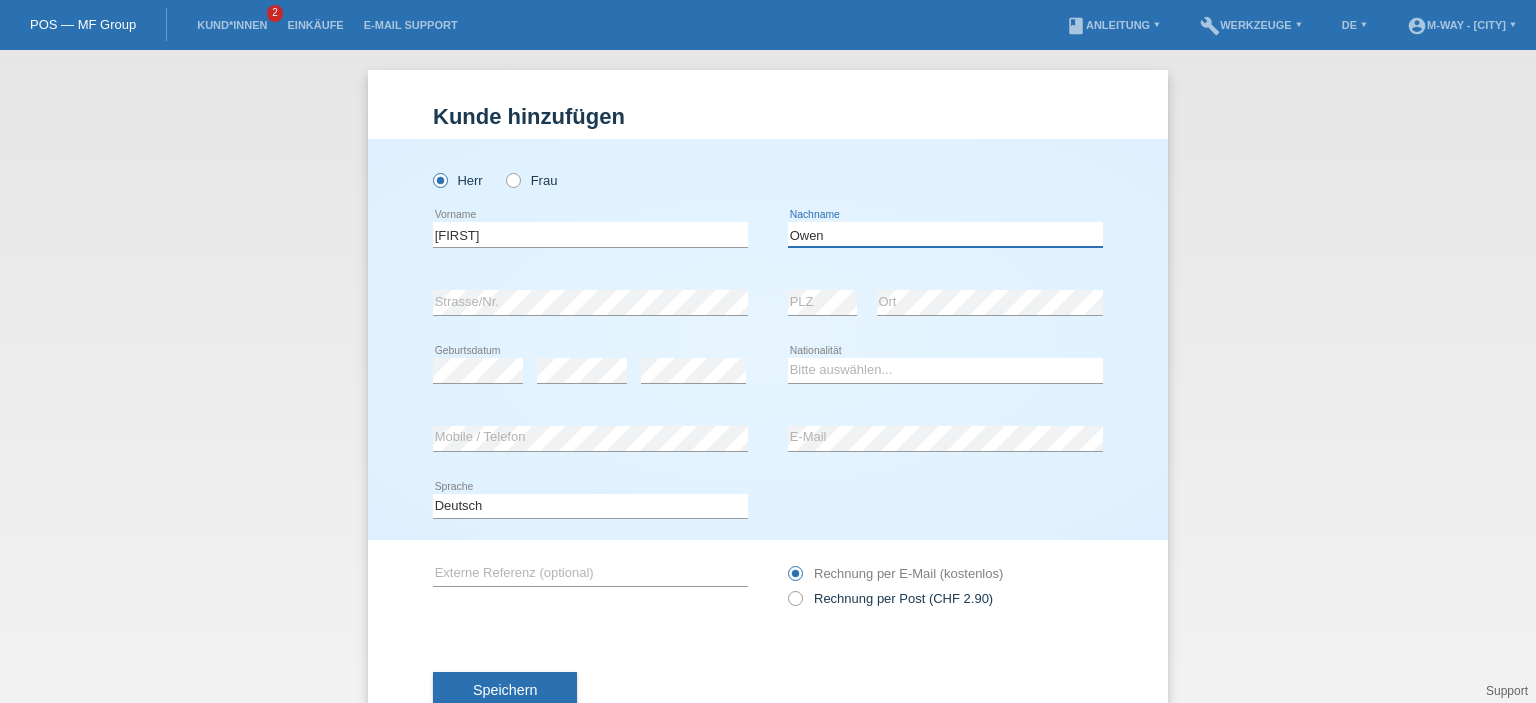 type on "Owen" 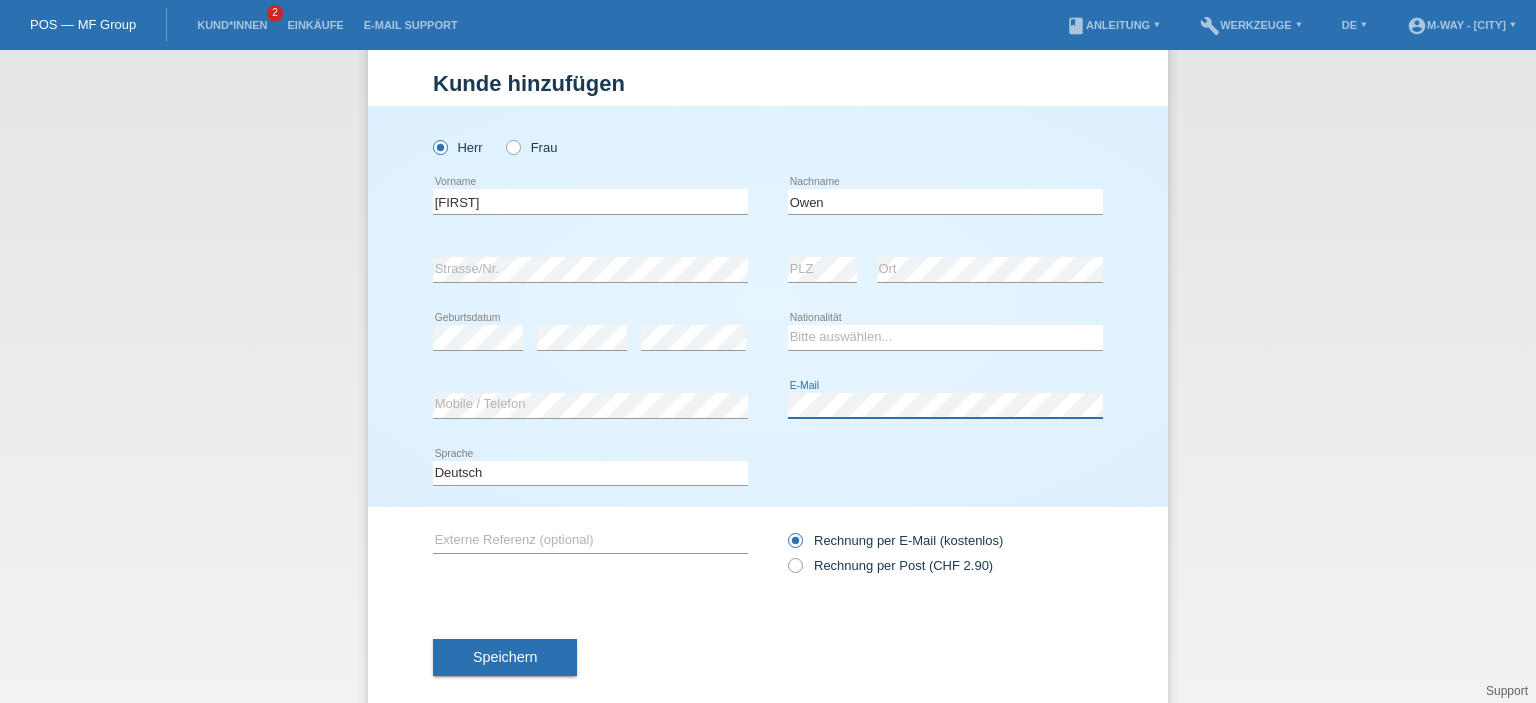 scroll, scrollTop: 64, scrollLeft: 0, axis: vertical 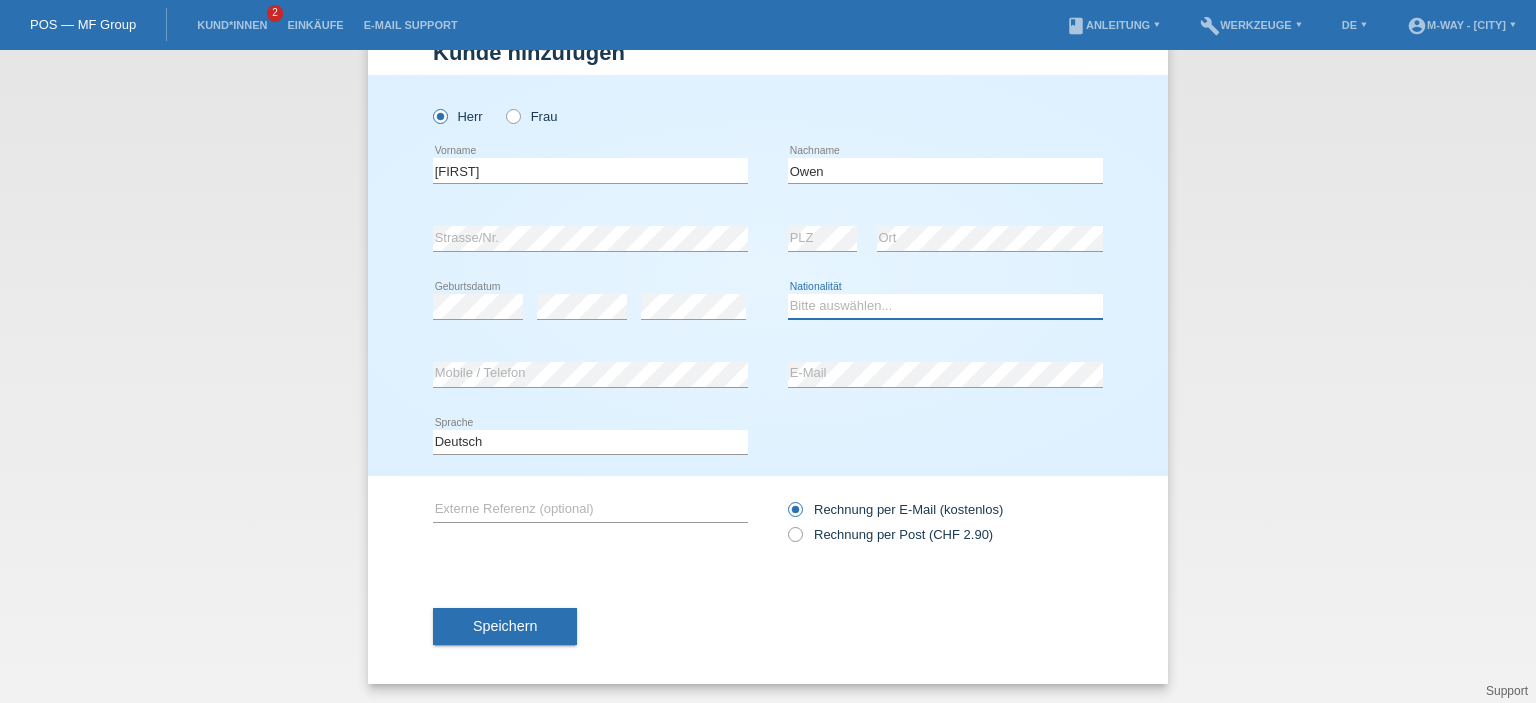 click on "Bitte auswählen...
Schweiz
Deutschland
Liechtenstein
Österreich
------------
Afghanistan
Ägypten
Åland
Albanien
Algerien" at bounding box center [945, 306] 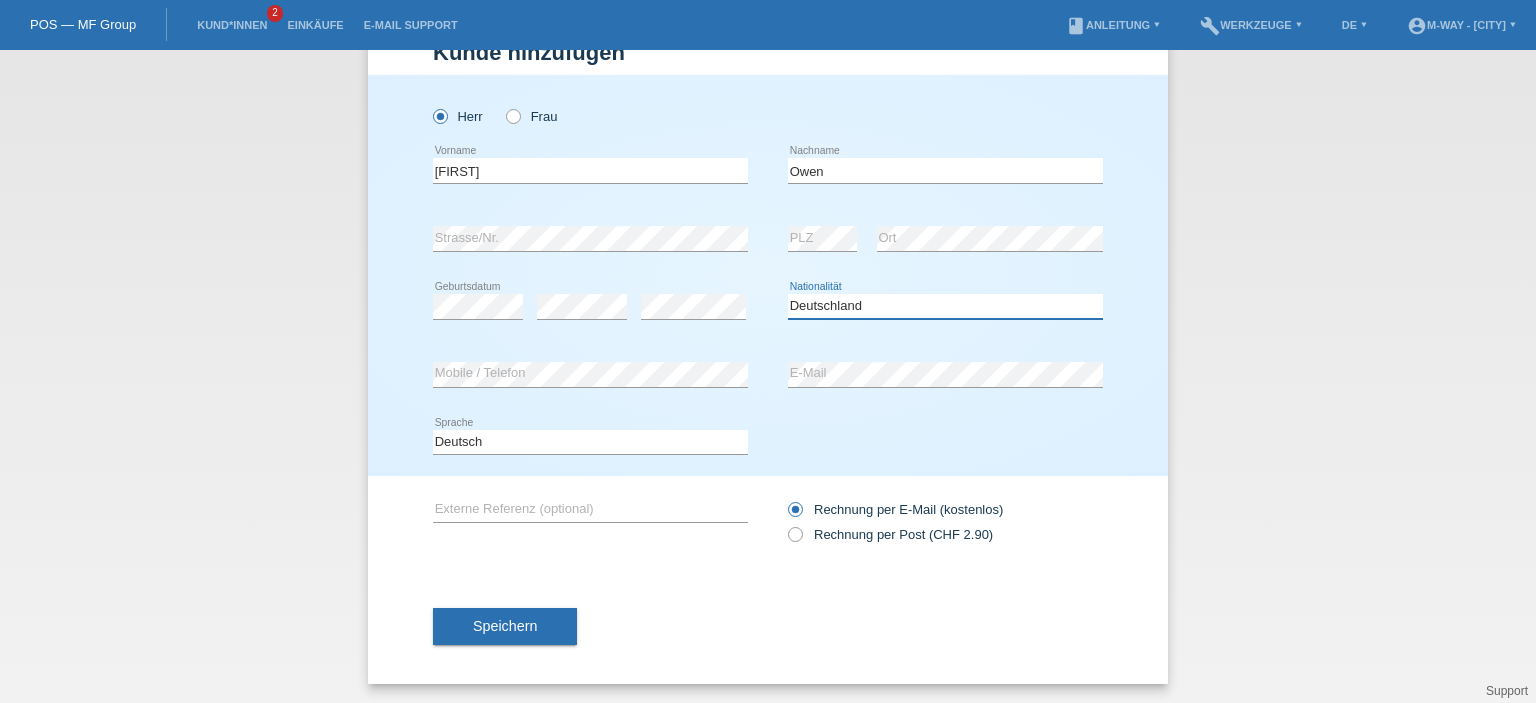 click on "Bitte auswählen...
Schweiz
Deutschland
Liechtenstein
Österreich
------------
Afghanistan
Ägypten
Åland
Albanien
Algerien" at bounding box center (945, 306) 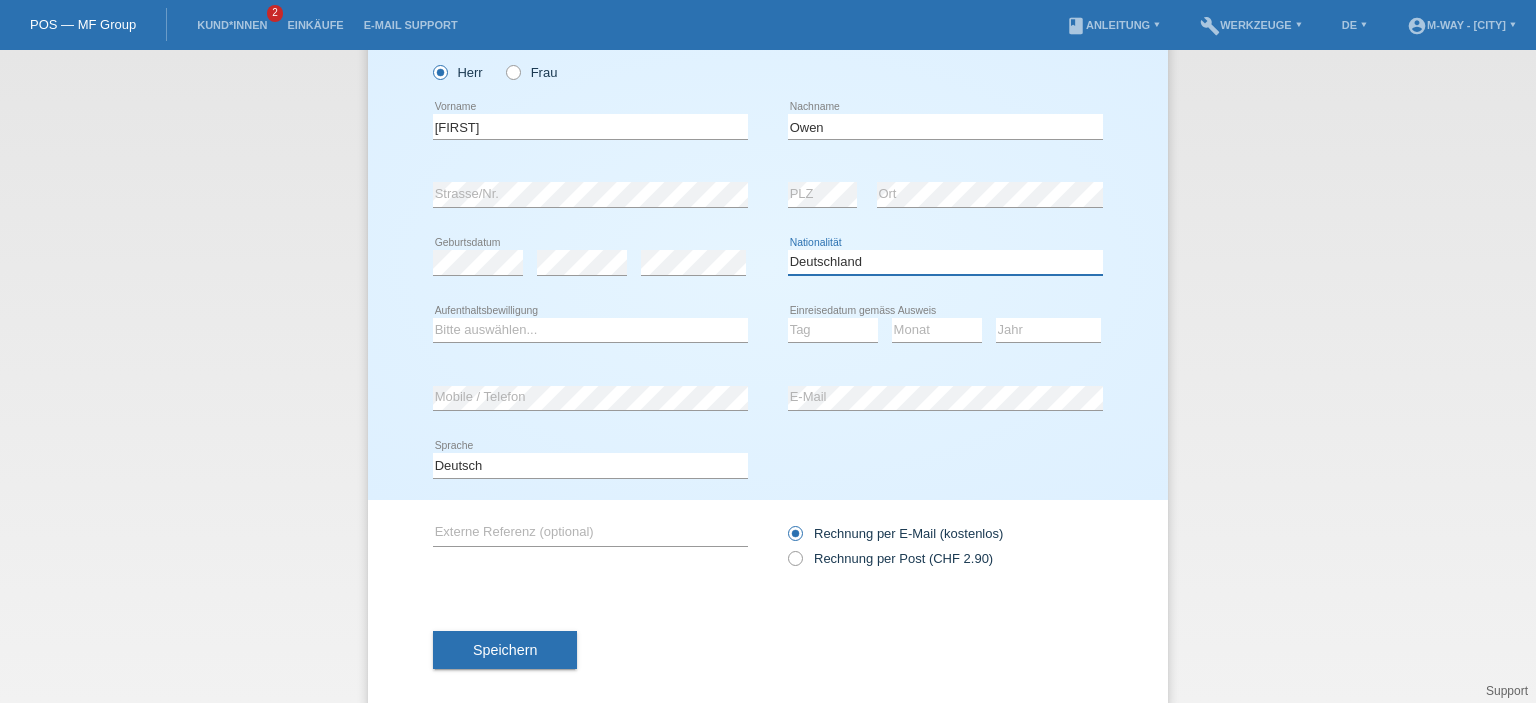 scroll, scrollTop: 132, scrollLeft: 0, axis: vertical 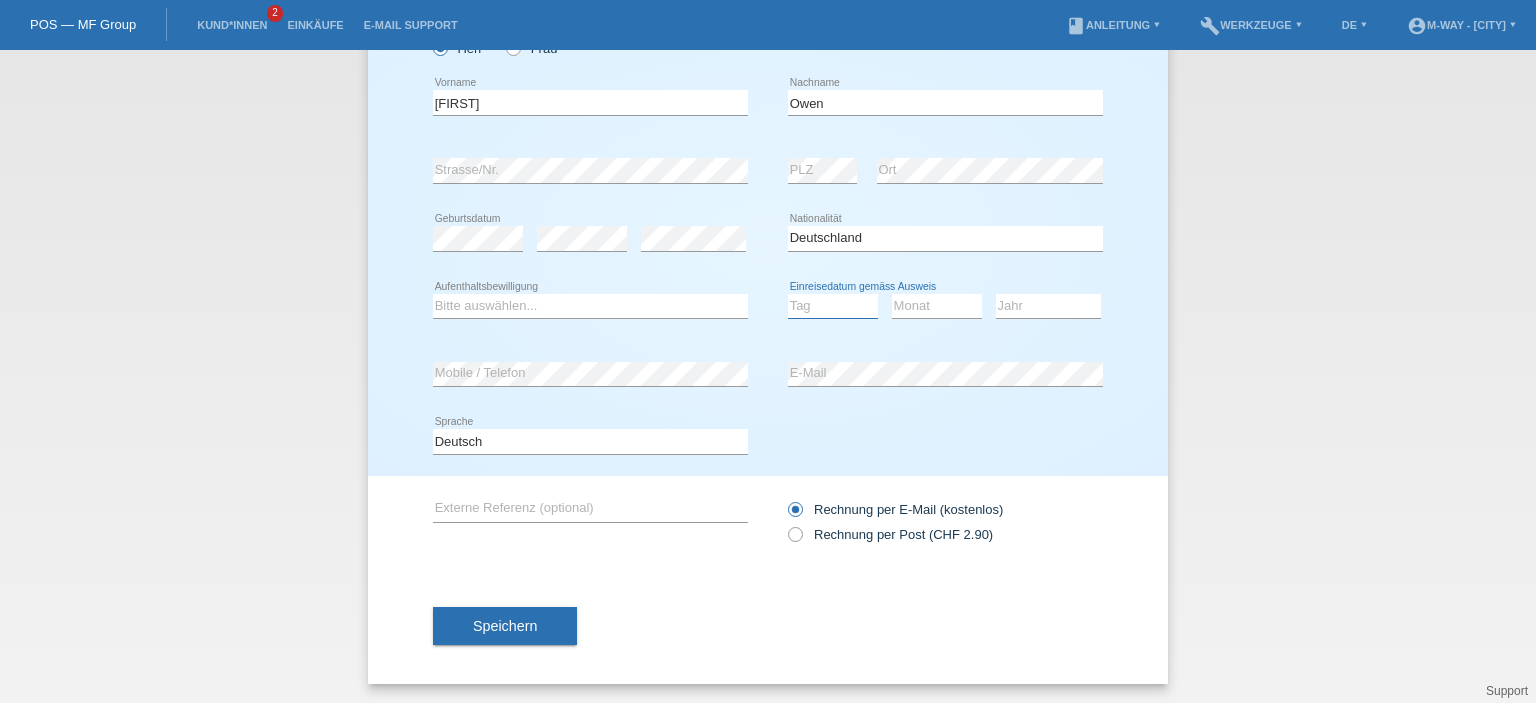 click on "Tag
01
02
03
04
05
06
07
08
09
10 11" at bounding box center [833, 306] 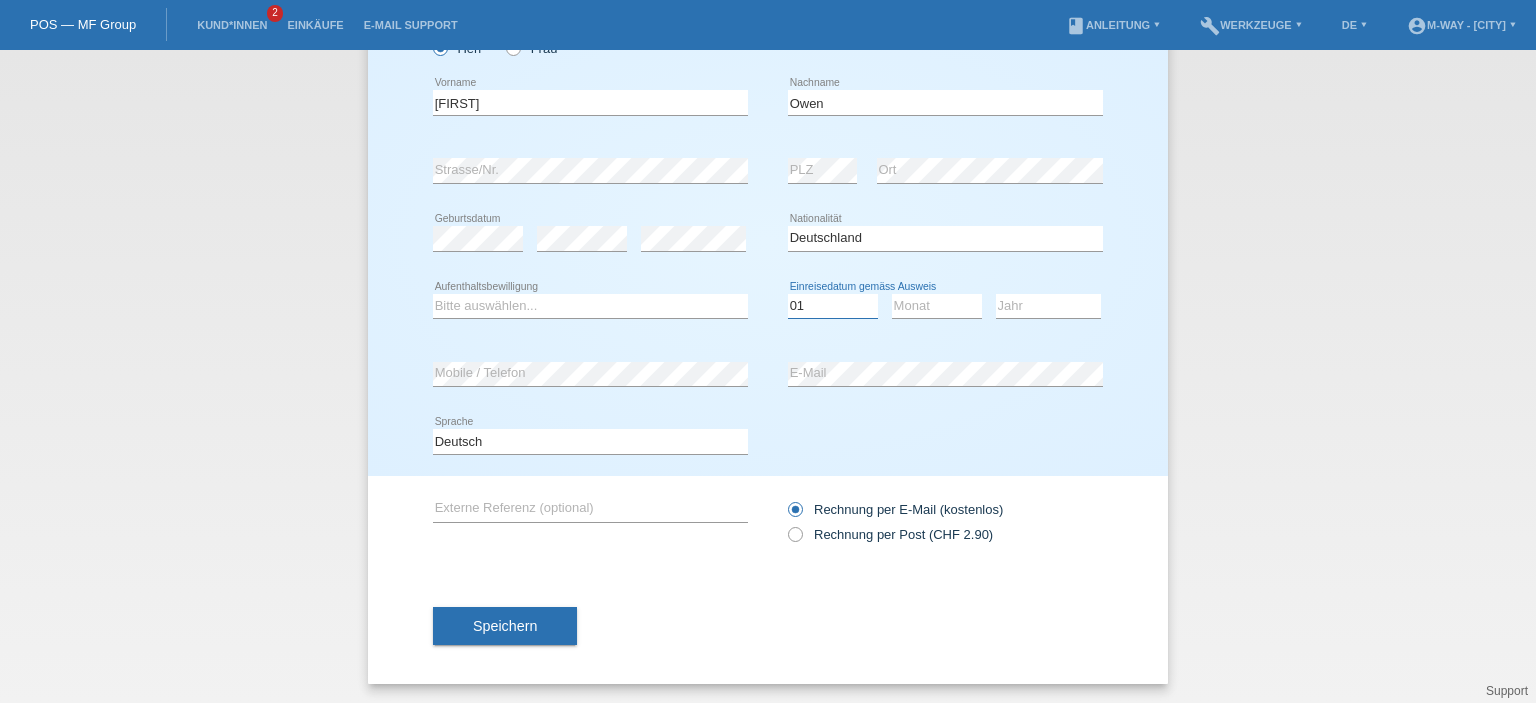 click on "Tag
01
02
03
04
05
06
07
08
09
10 11" at bounding box center [833, 306] 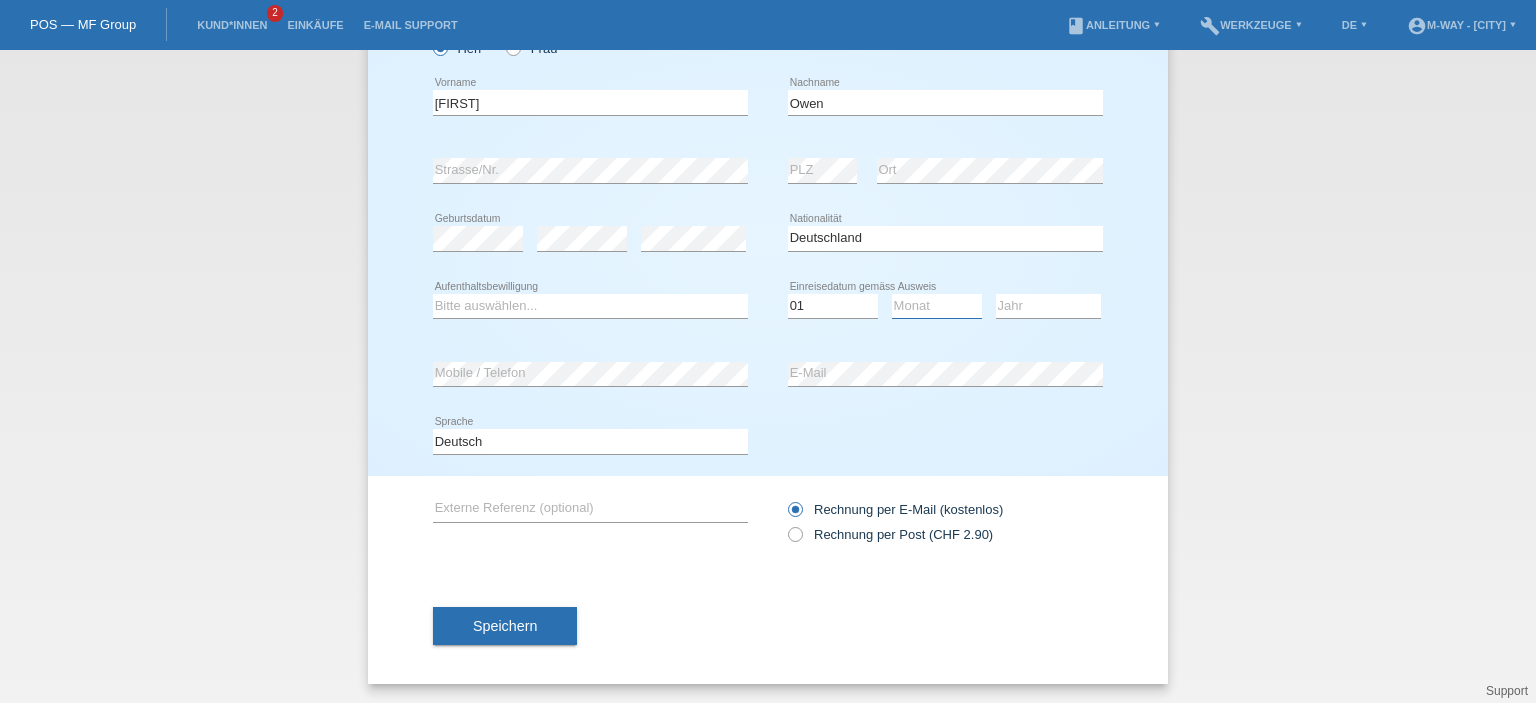 click on "Monat
01
02
03
04
05
06
07
08
09
10 11" at bounding box center (937, 306) 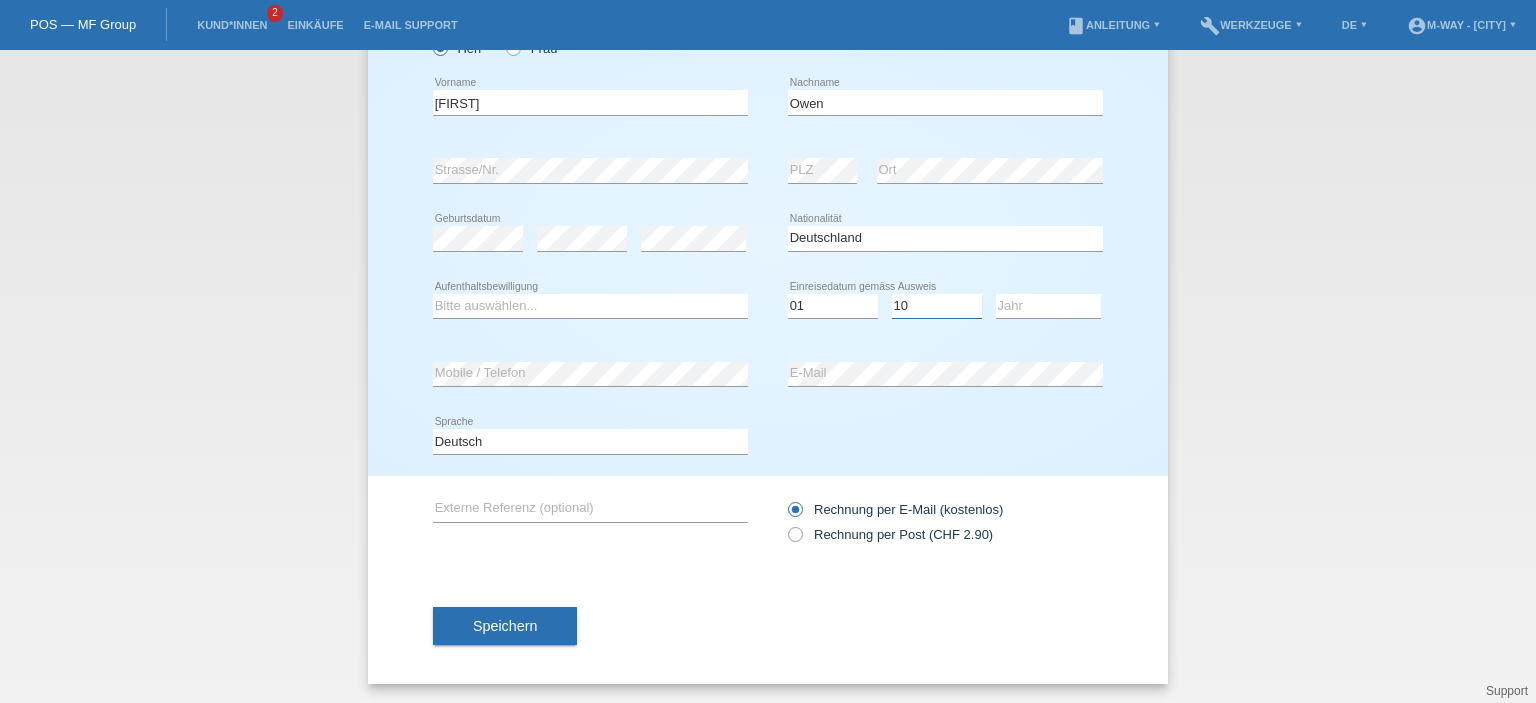 click on "Monat
01
02
03
04
05
06
07
08
09
10 11" at bounding box center [937, 306] 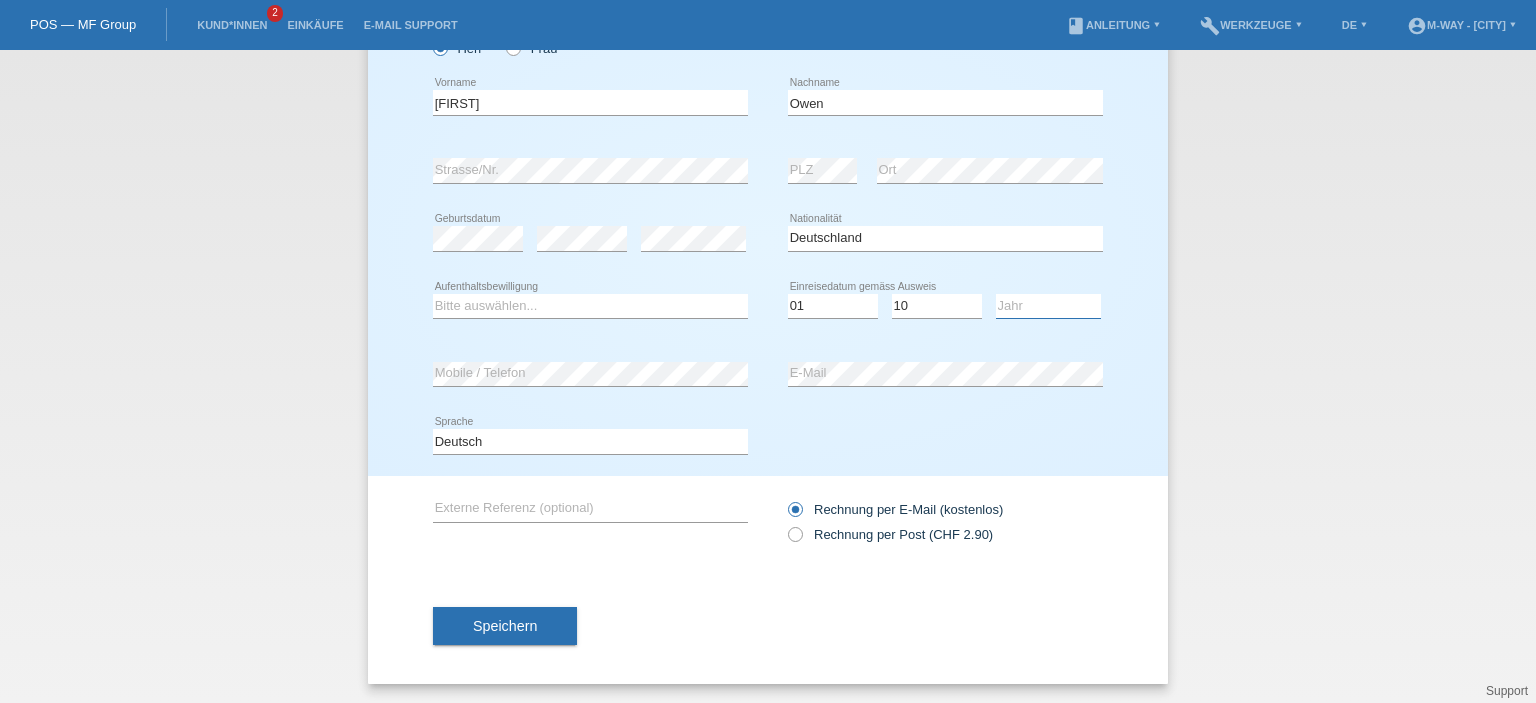 click on "Jahr
2025
2024
2023
2022
2021
2020
2019
2018
2017 2016 2015 2014 2013 2012 2011 2010 2009 2008 2007 2006 2005 2004 2003 2002 2001" at bounding box center [1048, 306] 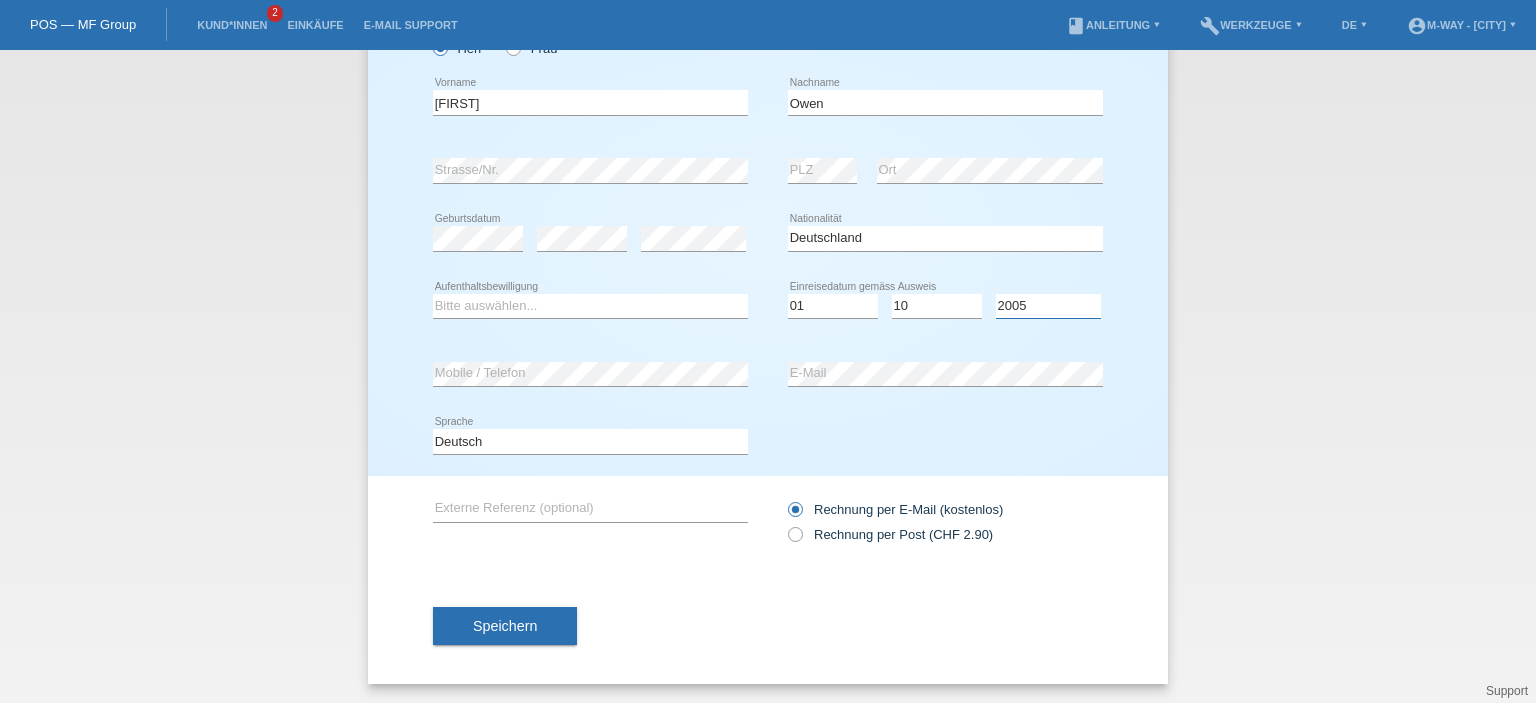 click on "Jahr
2025
2024
2023
2022
2021
2020
2019
2018
2017 2016 2015 2014 2013 2012 2011 2010 2009 2008 2007 2006 2005 2004 2003 2002 2001" at bounding box center (1048, 306) 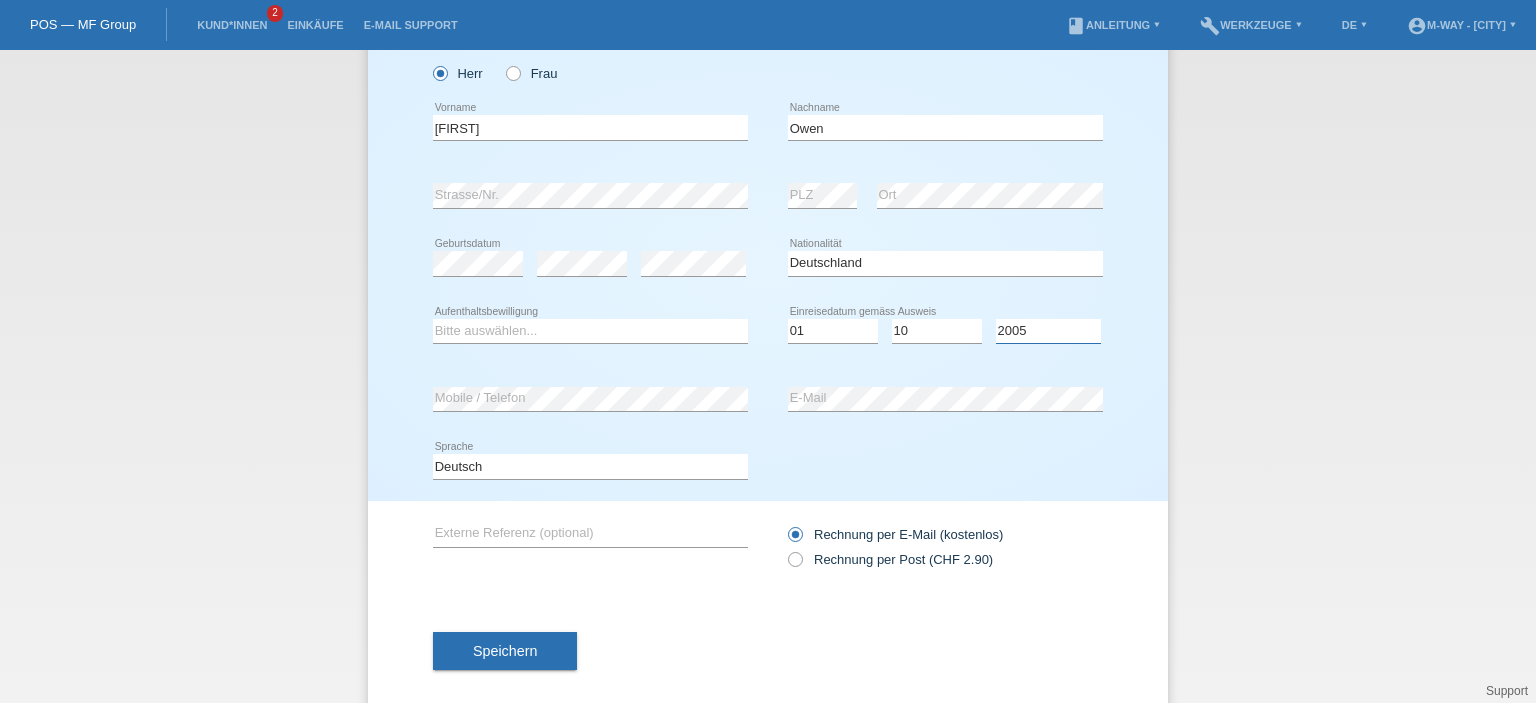scroll, scrollTop: 32, scrollLeft: 0, axis: vertical 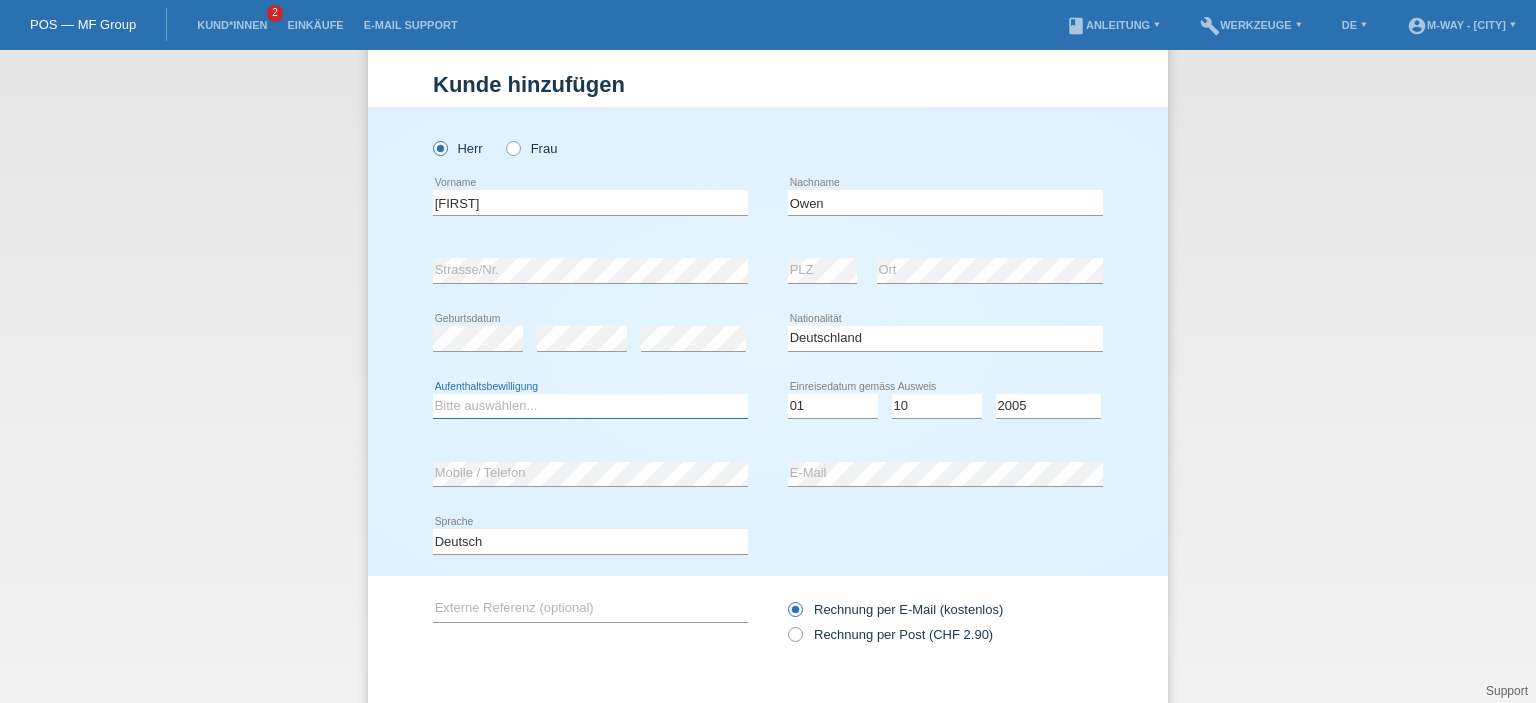 click on "Bitte auswählen...
C
B
B - Flüchtlingsstatus
Andere" at bounding box center [590, 406] 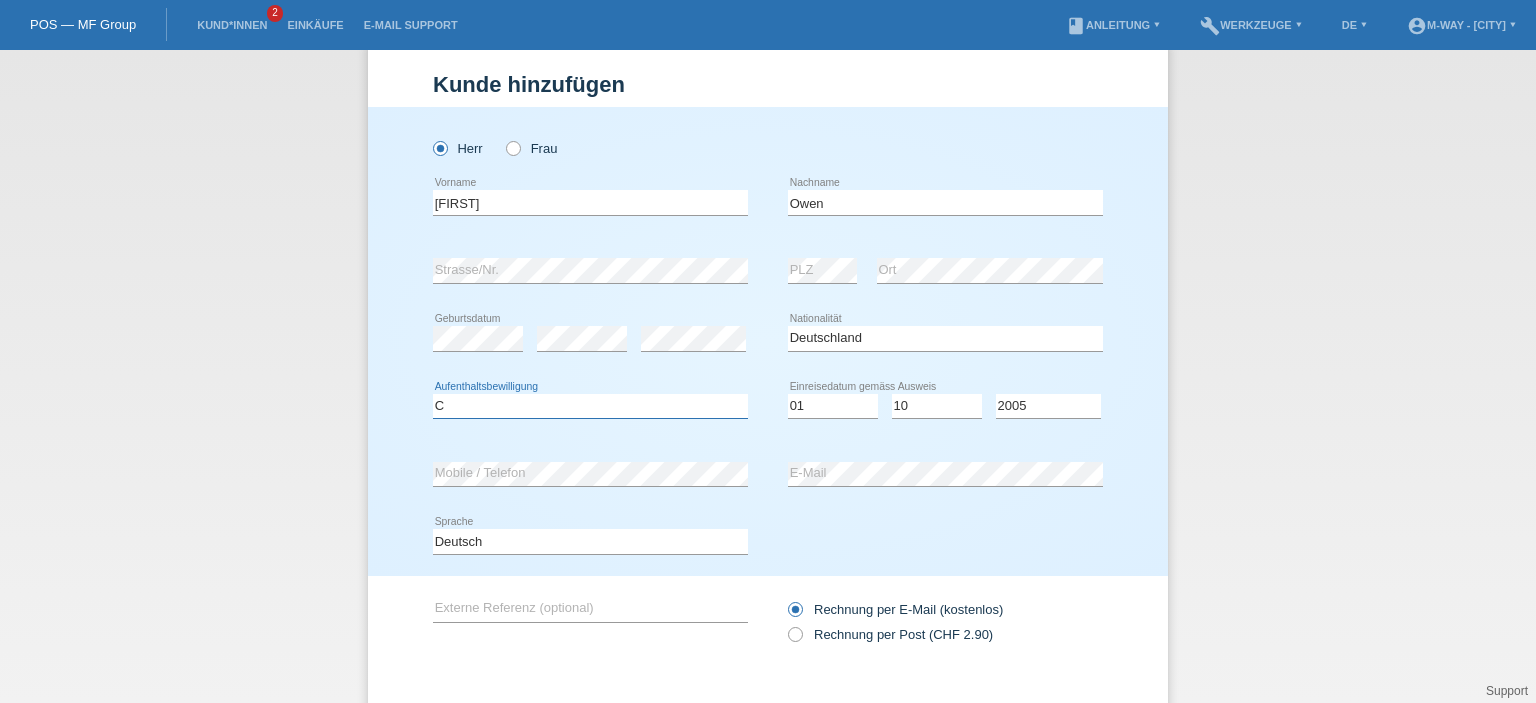 click on "Bitte auswählen...
C
B
B - Flüchtlingsstatus
Andere" at bounding box center (590, 406) 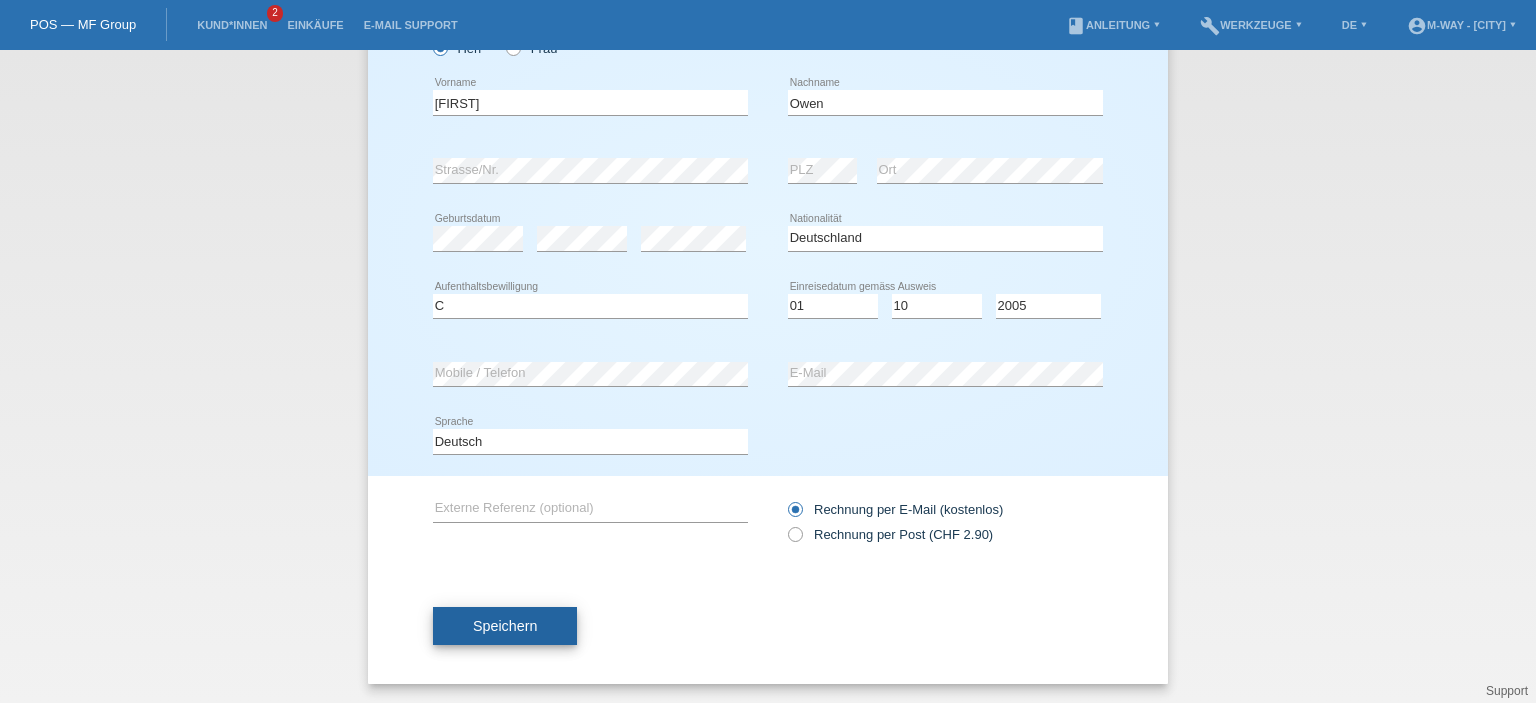 click on "Speichern" at bounding box center (505, 626) 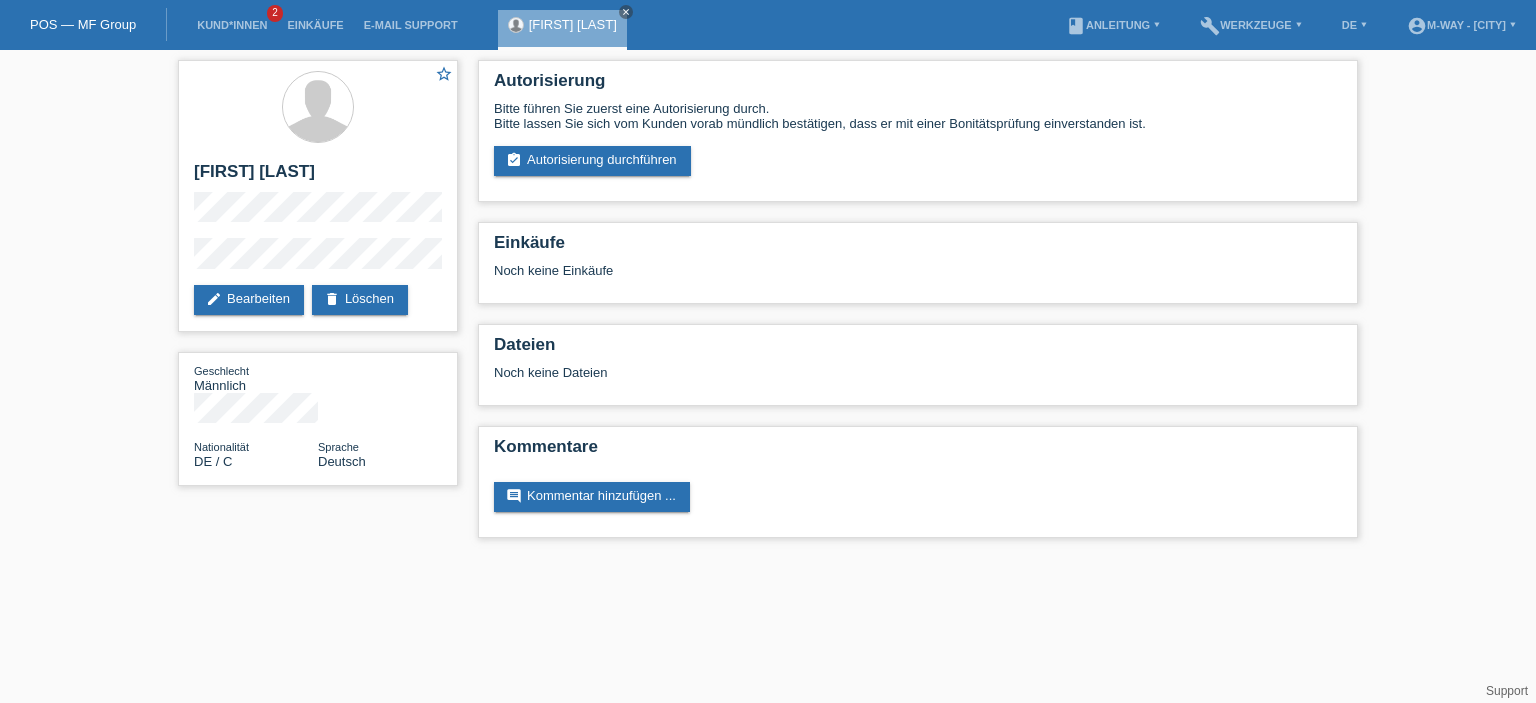scroll, scrollTop: 0, scrollLeft: 0, axis: both 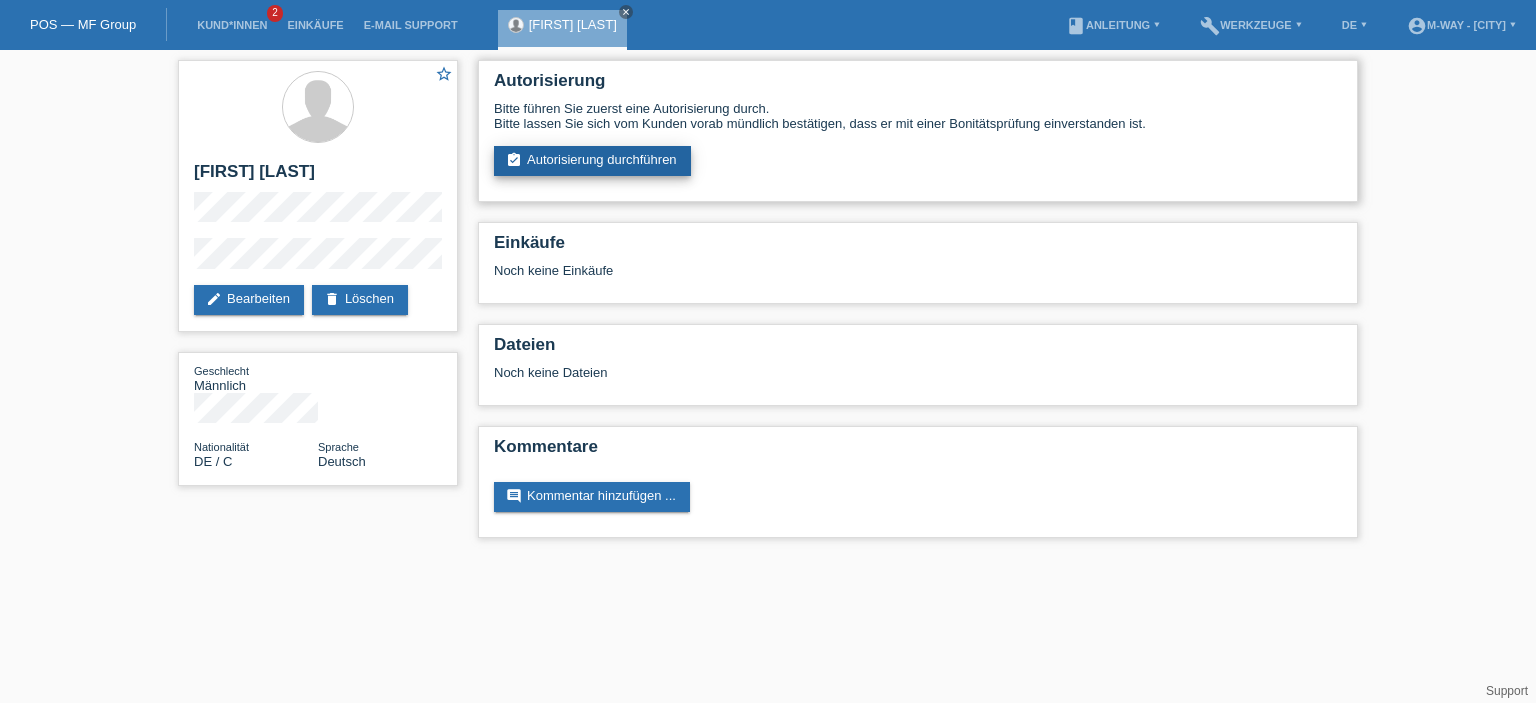 click on "assignment_turned_in  Autorisierung durchführen" at bounding box center (592, 161) 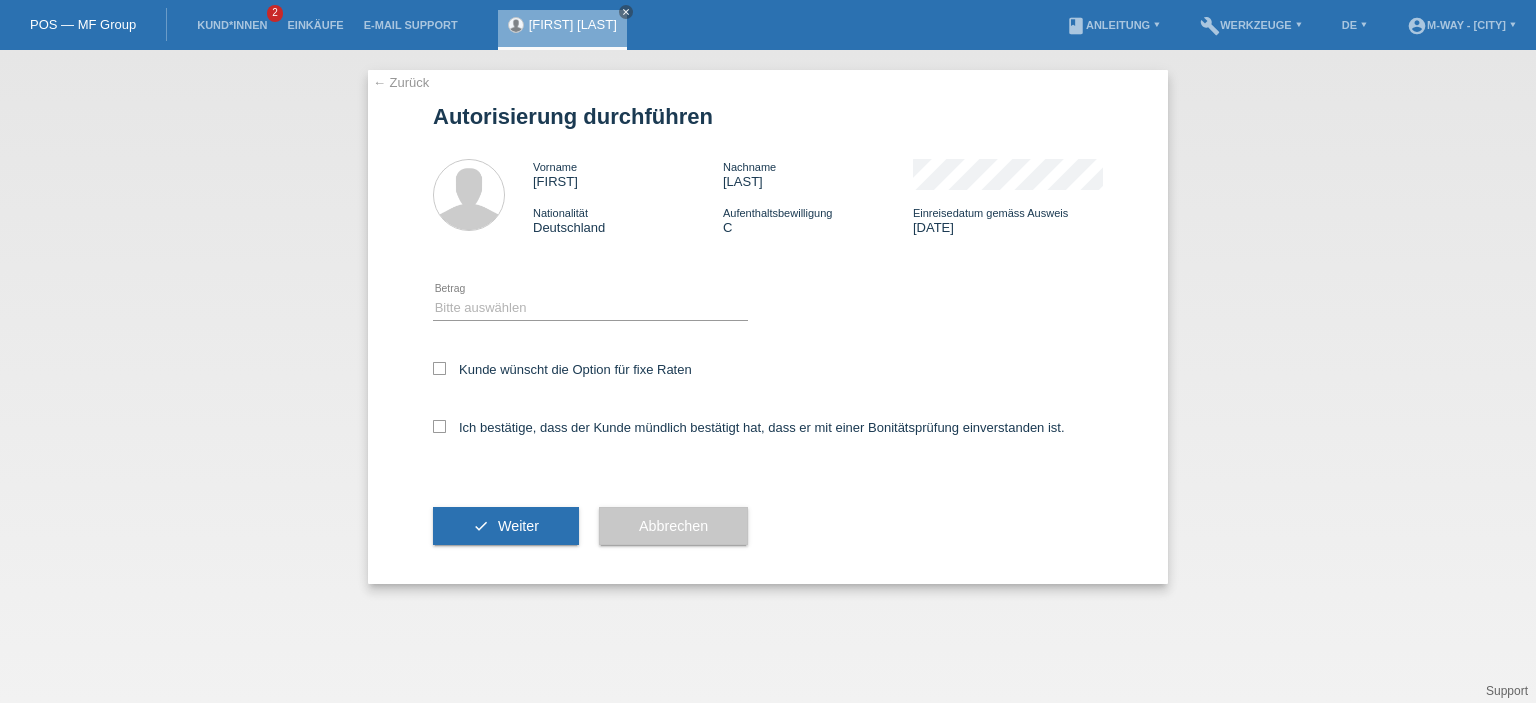 scroll, scrollTop: 0, scrollLeft: 0, axis: both 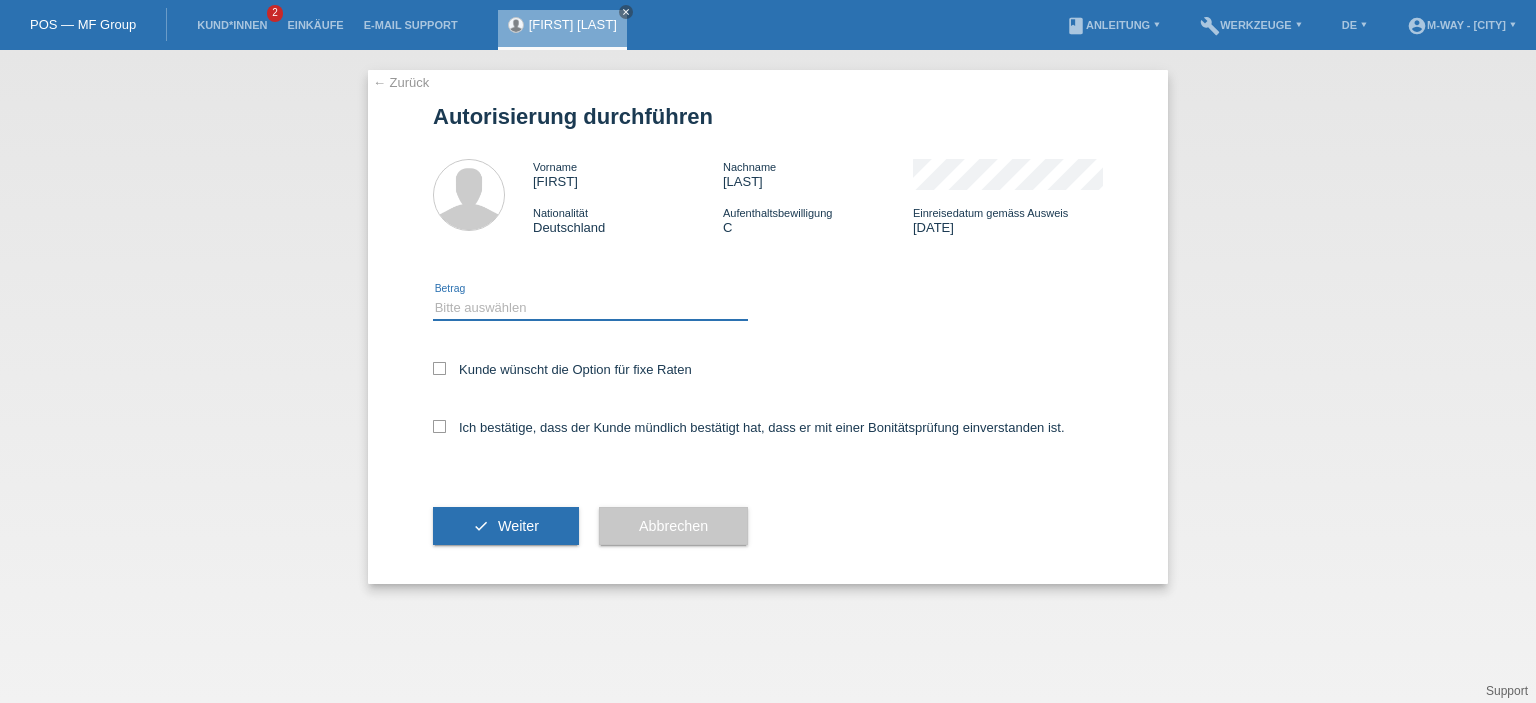 click on "Bitte auswählen
CHF 1.00 - CHF 499.00
CHF 500.00 - CHF 1'999.00
CHF 2'000.00 - CHF 15'000.00" at bounding box center (590, 308) 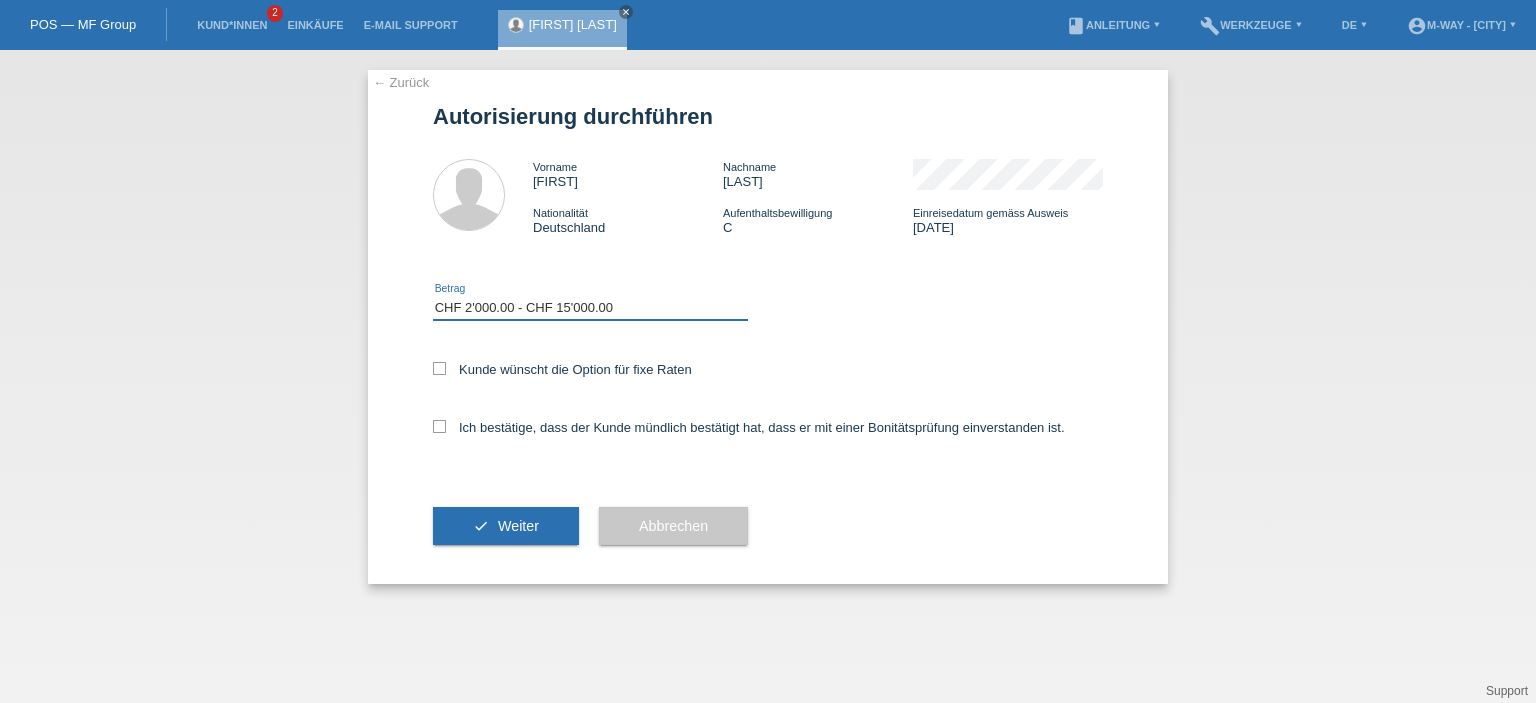 click on "Bitte auswählen
CHF 1.00 - CHF 499.00
CHF 500.00 - CHF 1'999.00
CHF 2'000.00 - CHF 15'000.00" at bounding box center [590, 308] 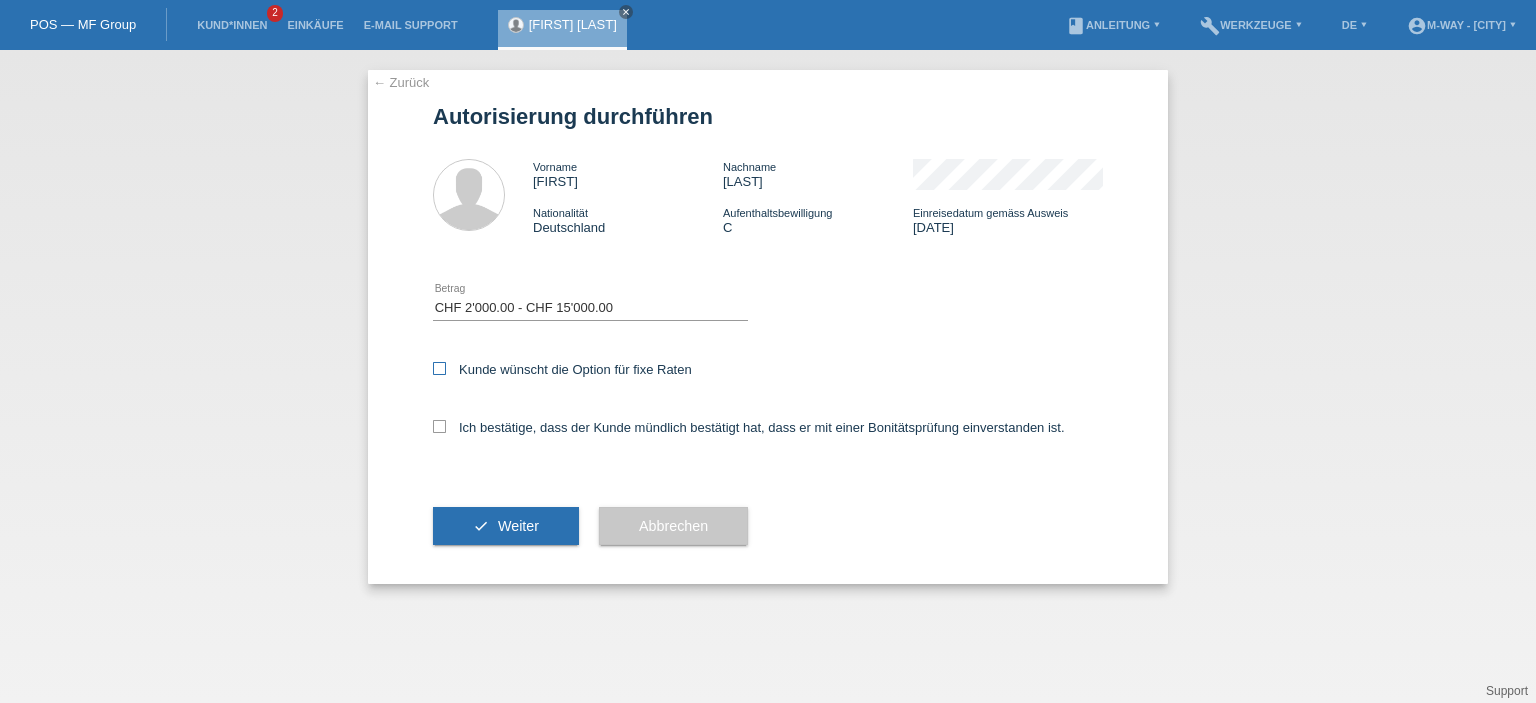 click at bounding box center (439, 368) 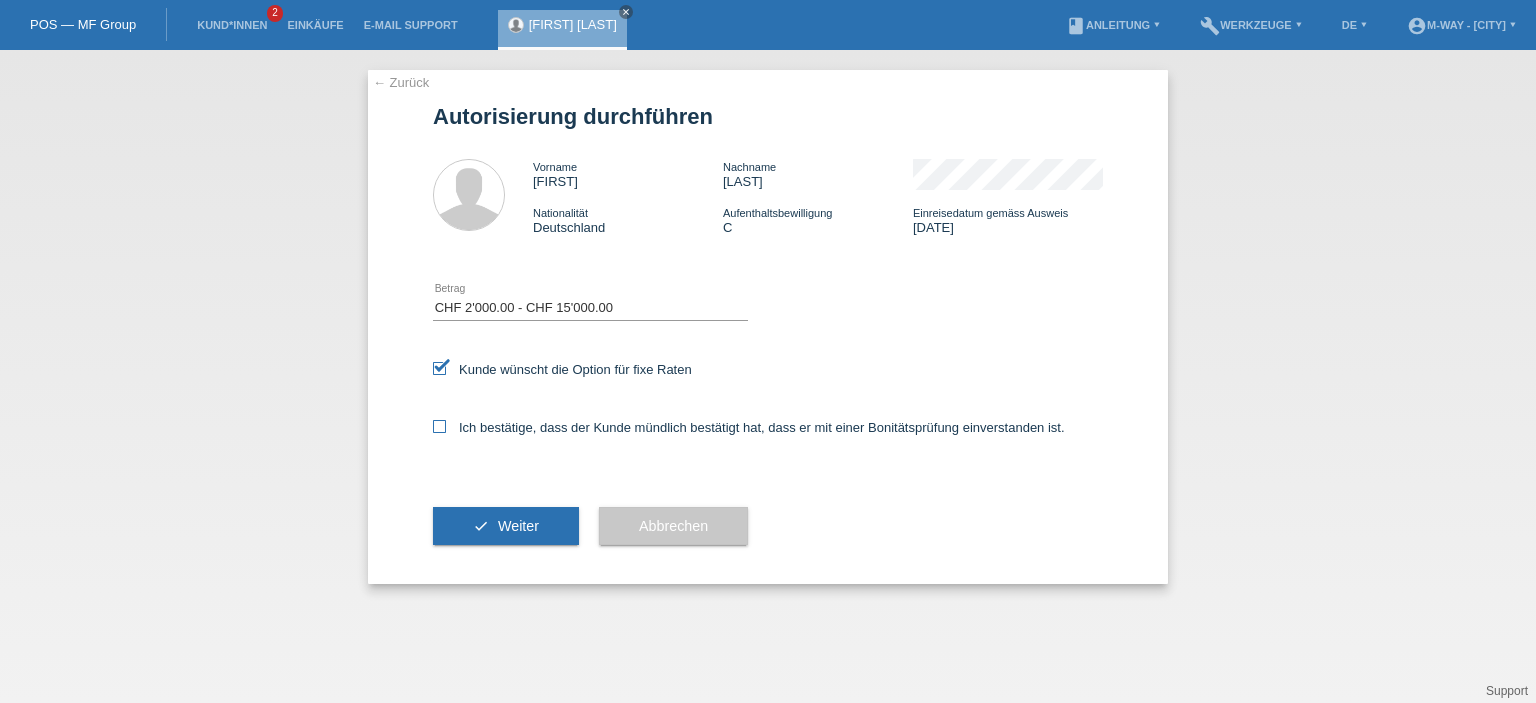 click at bounding box center [439, 426] 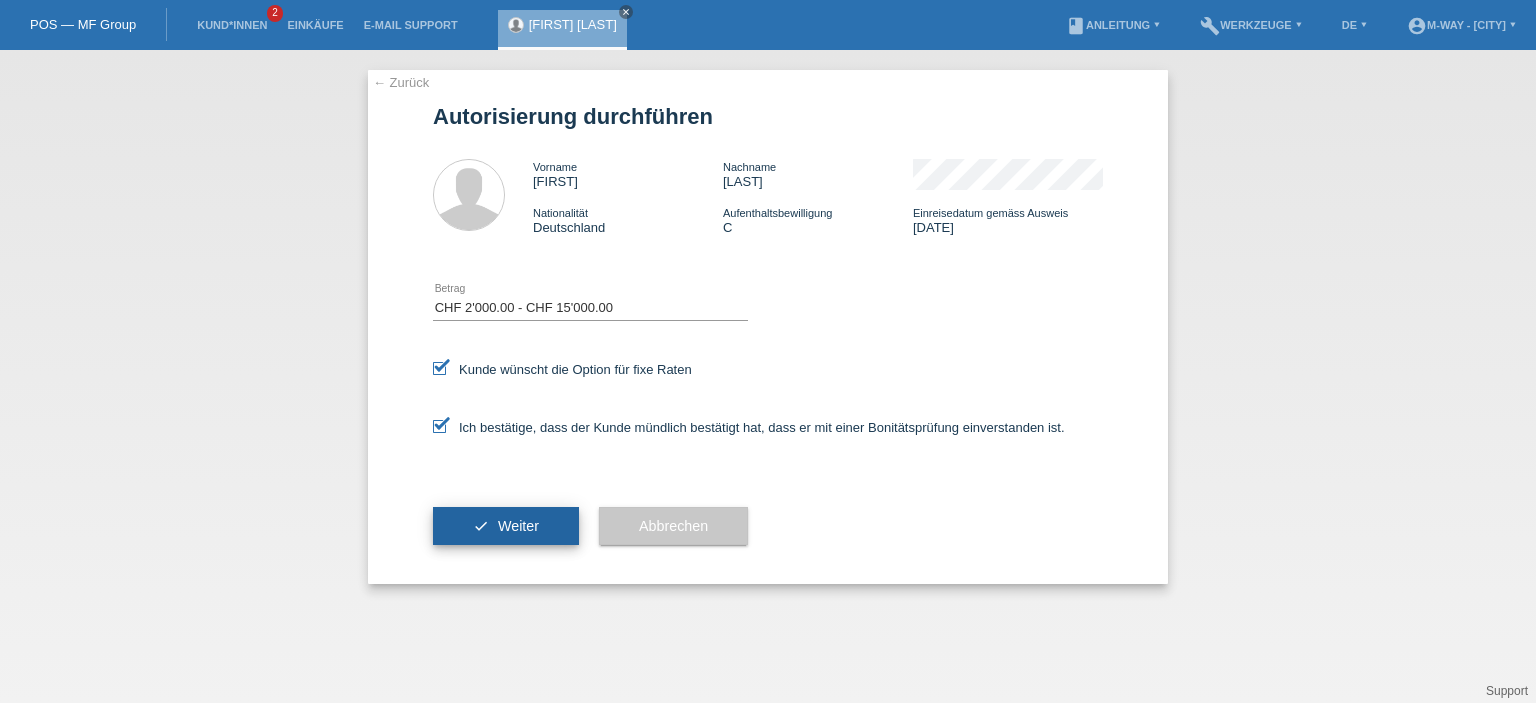 click on "check   Weiter" at bounding box center (506, 526) 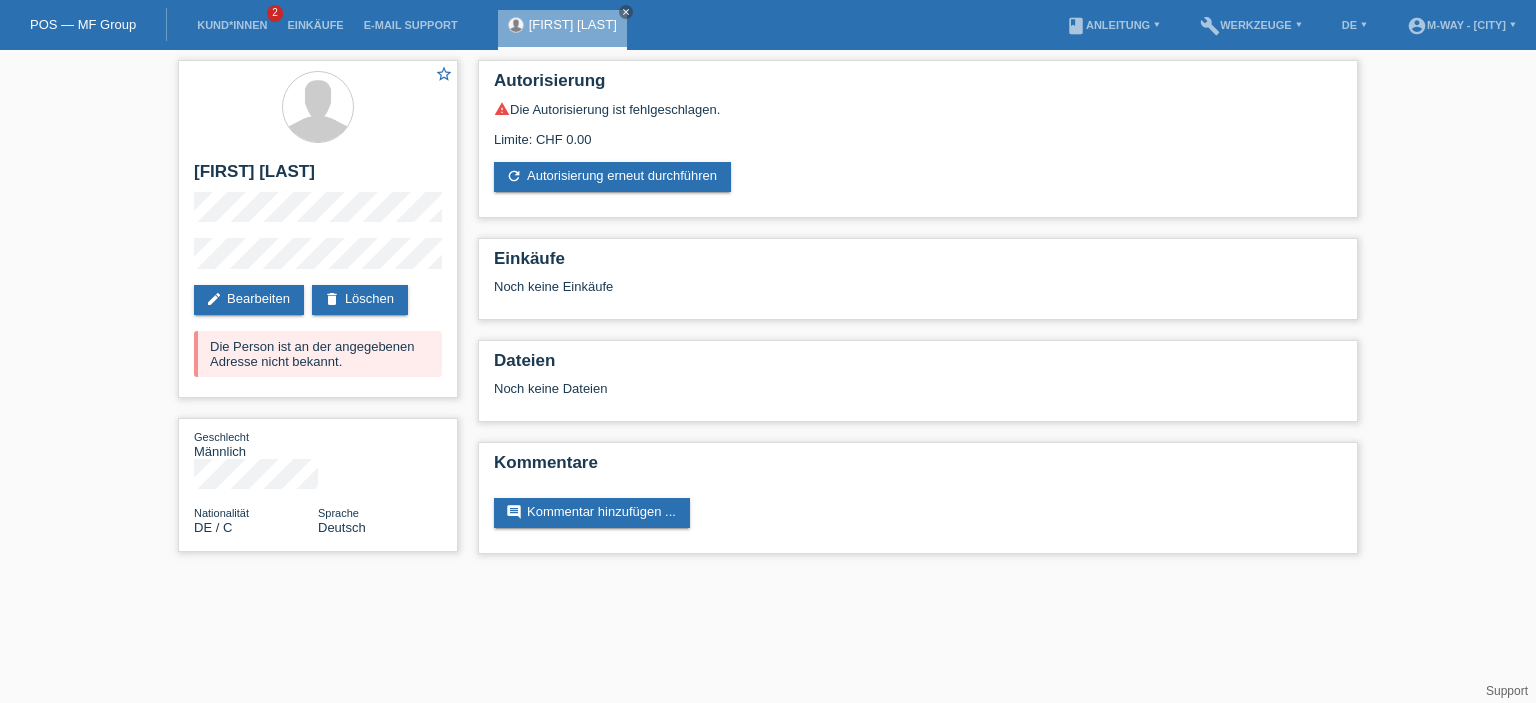 scroll, scrollTop: 0, scrollLeft: 0, axis: both 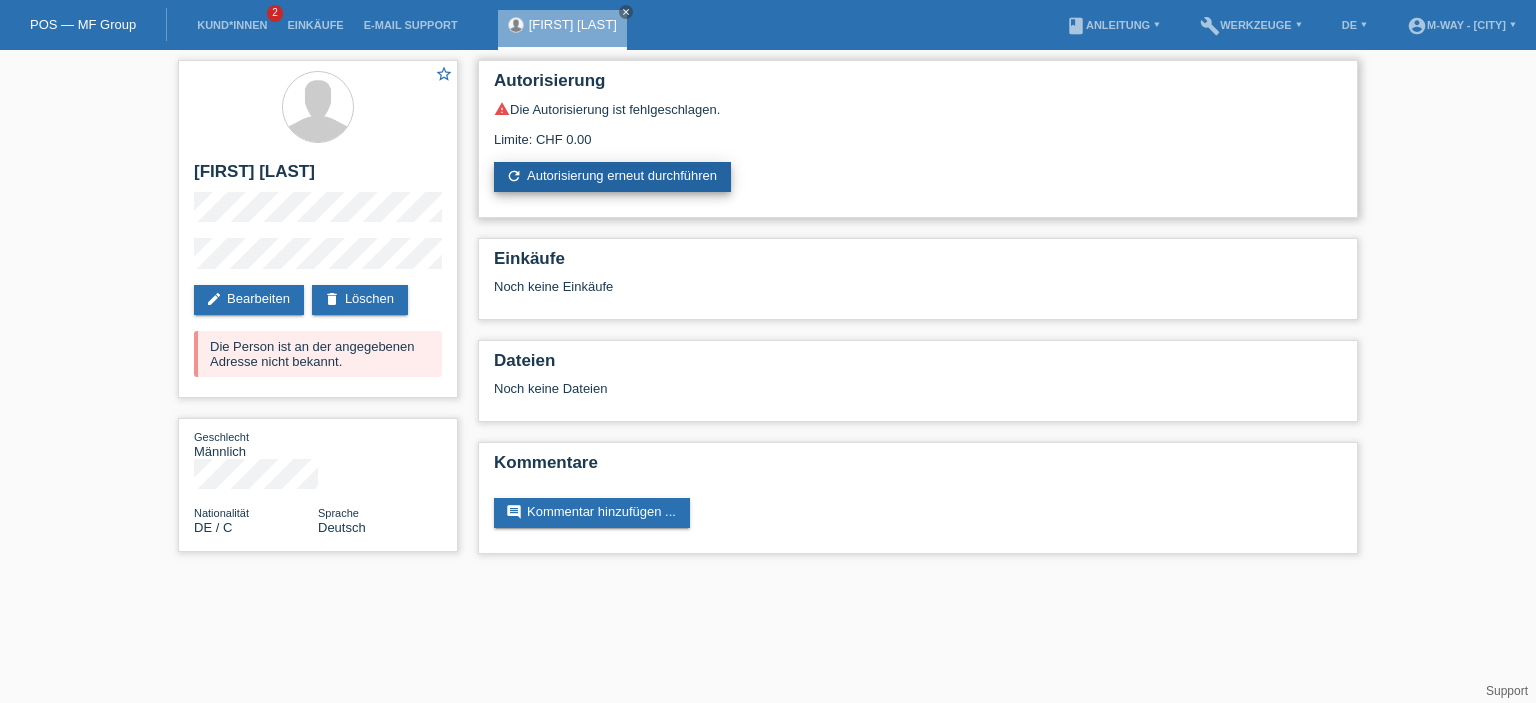 click on "refresh  Autorisierung erneut durchführen" at bounding box center [612, 177] 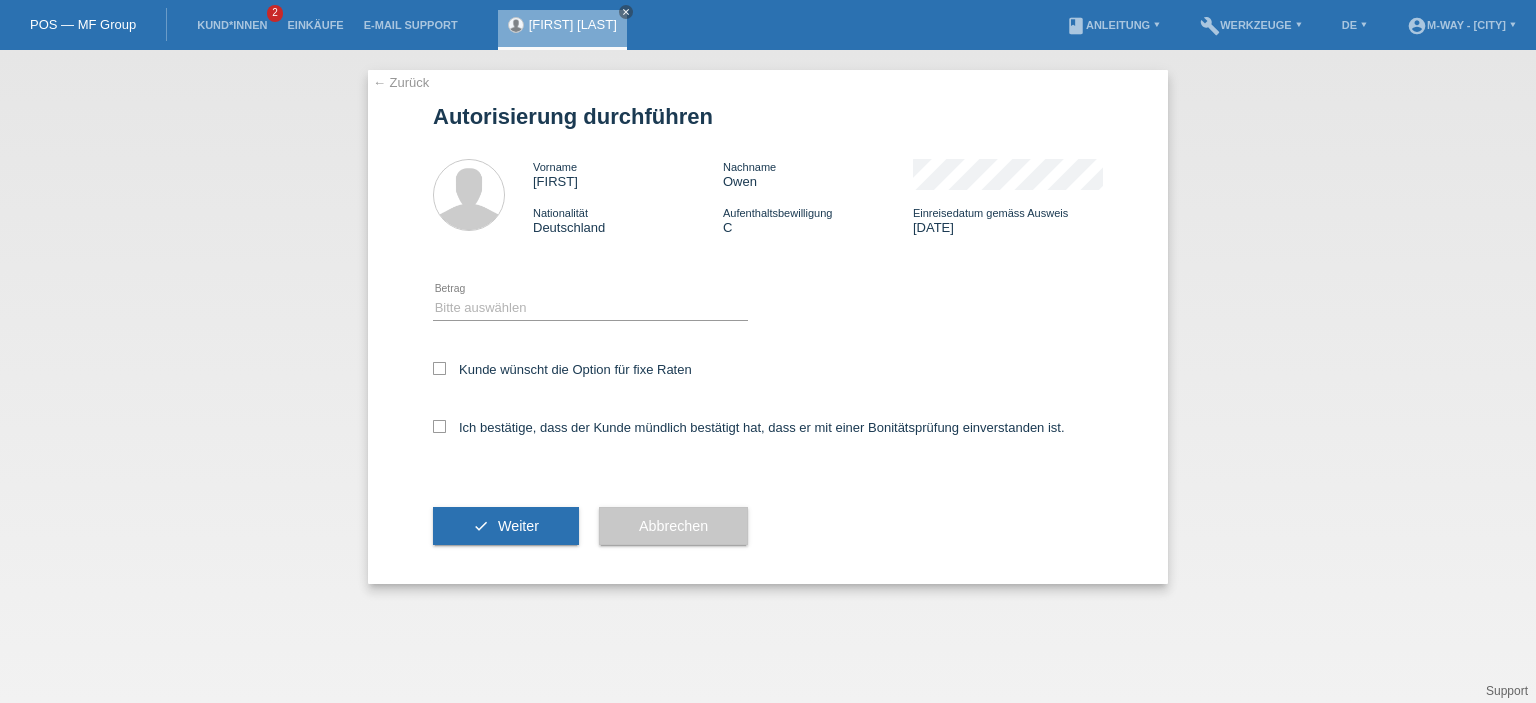 scroll, scrollTop: 0, scrollLeft: 0, axis: both 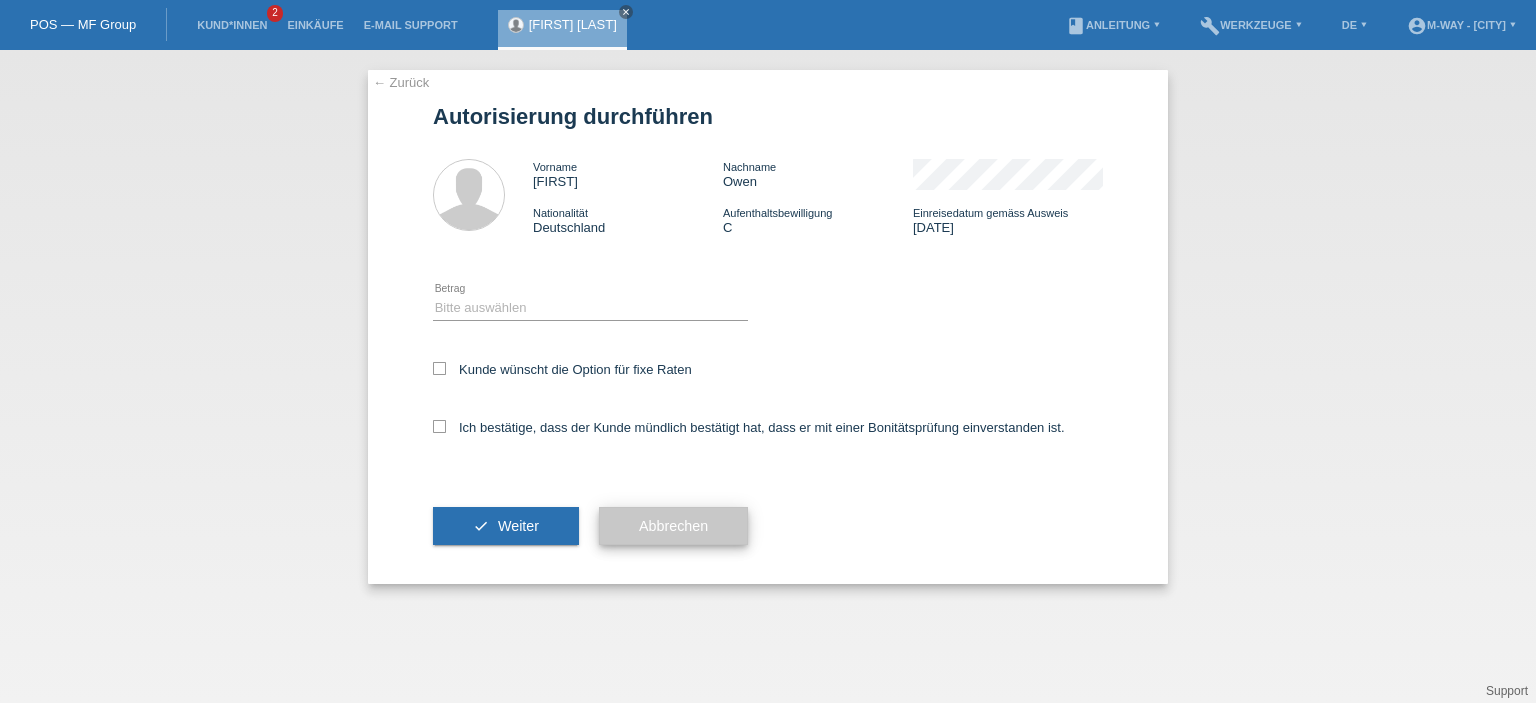 click on "Abbrechen" at bounding box center [673, 526] 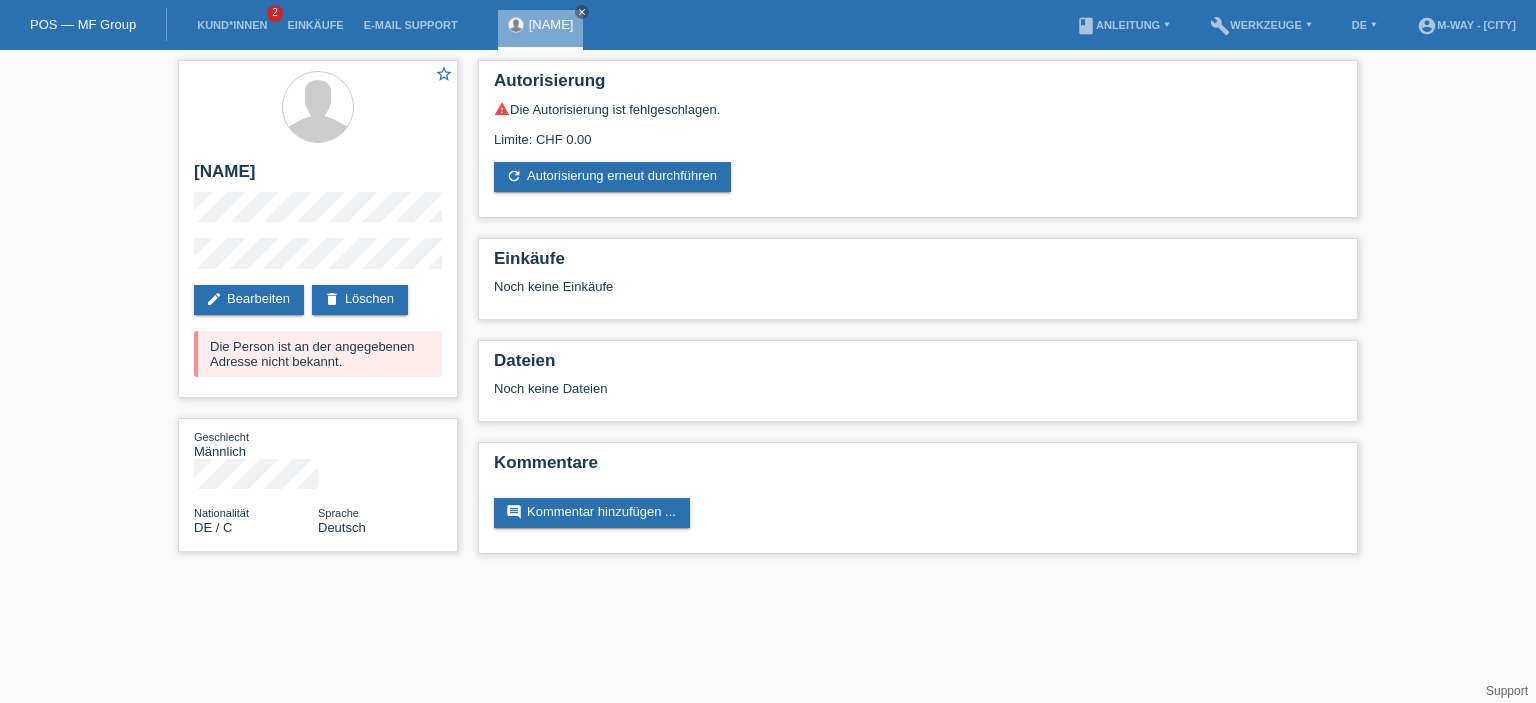 scroll, scrollTop: 0, scrollLeft: 0, axis: both 